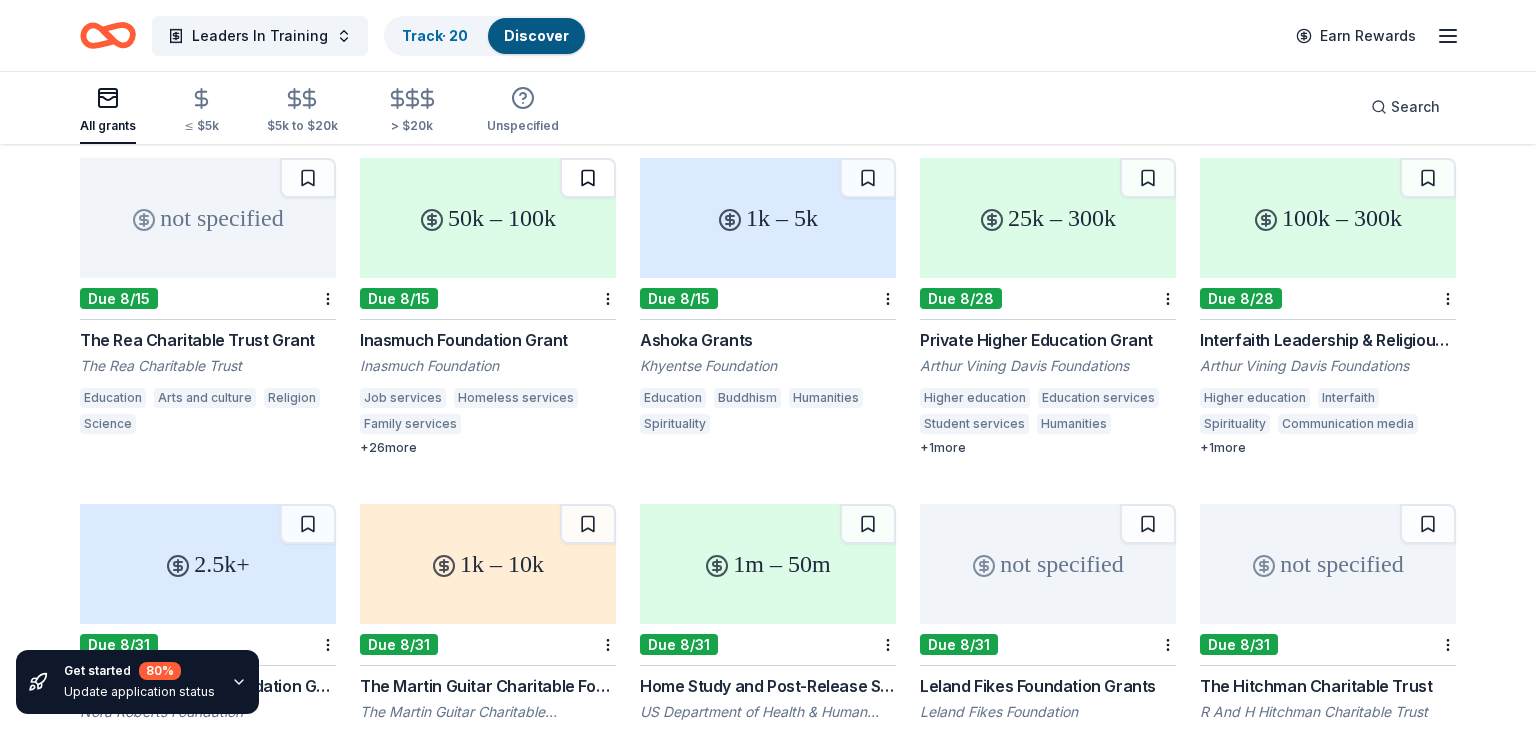 scroll, scrollTop: 179, scrollLeft: 0, axis: vertical 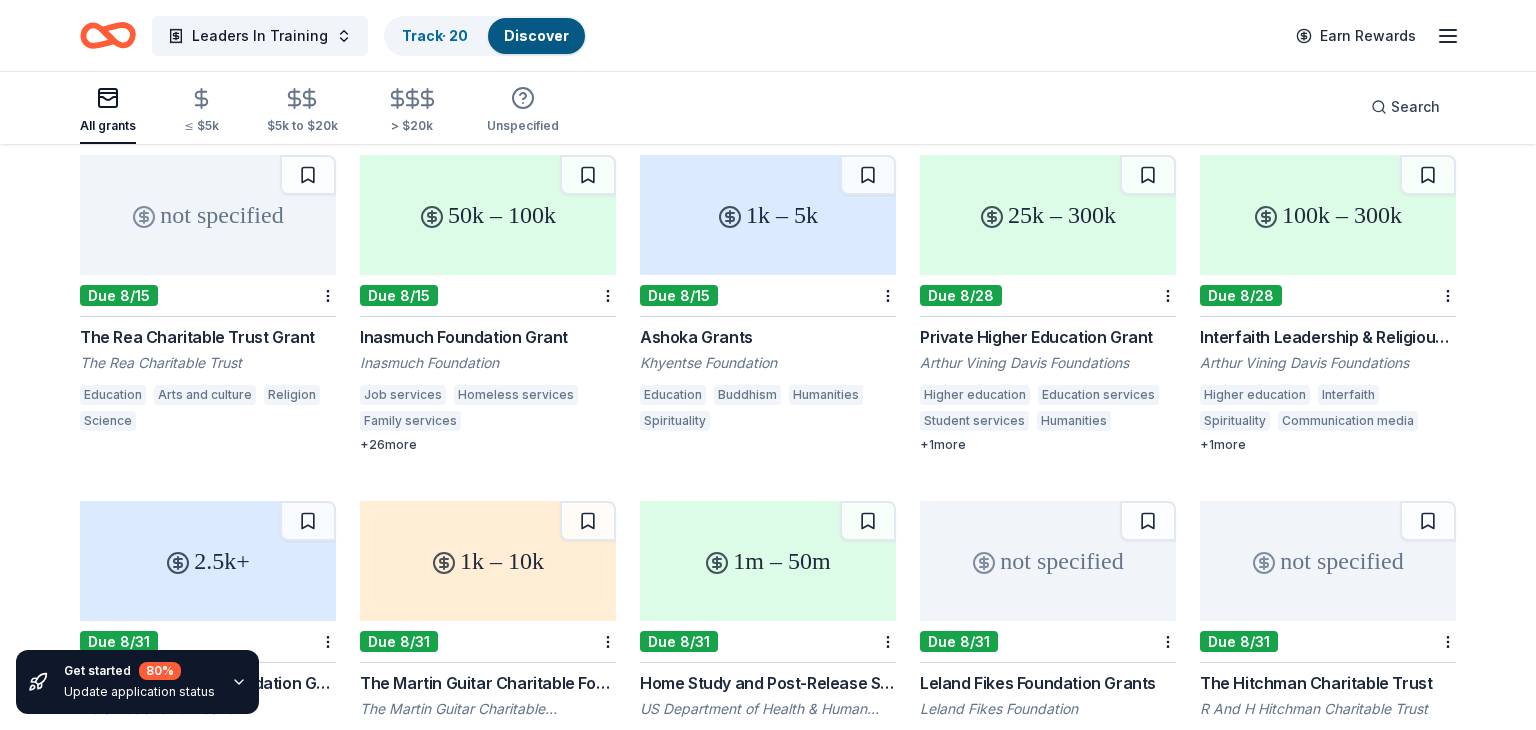 click on "The Rea Charitable Trust Grant" at bounding box center [208, 337] 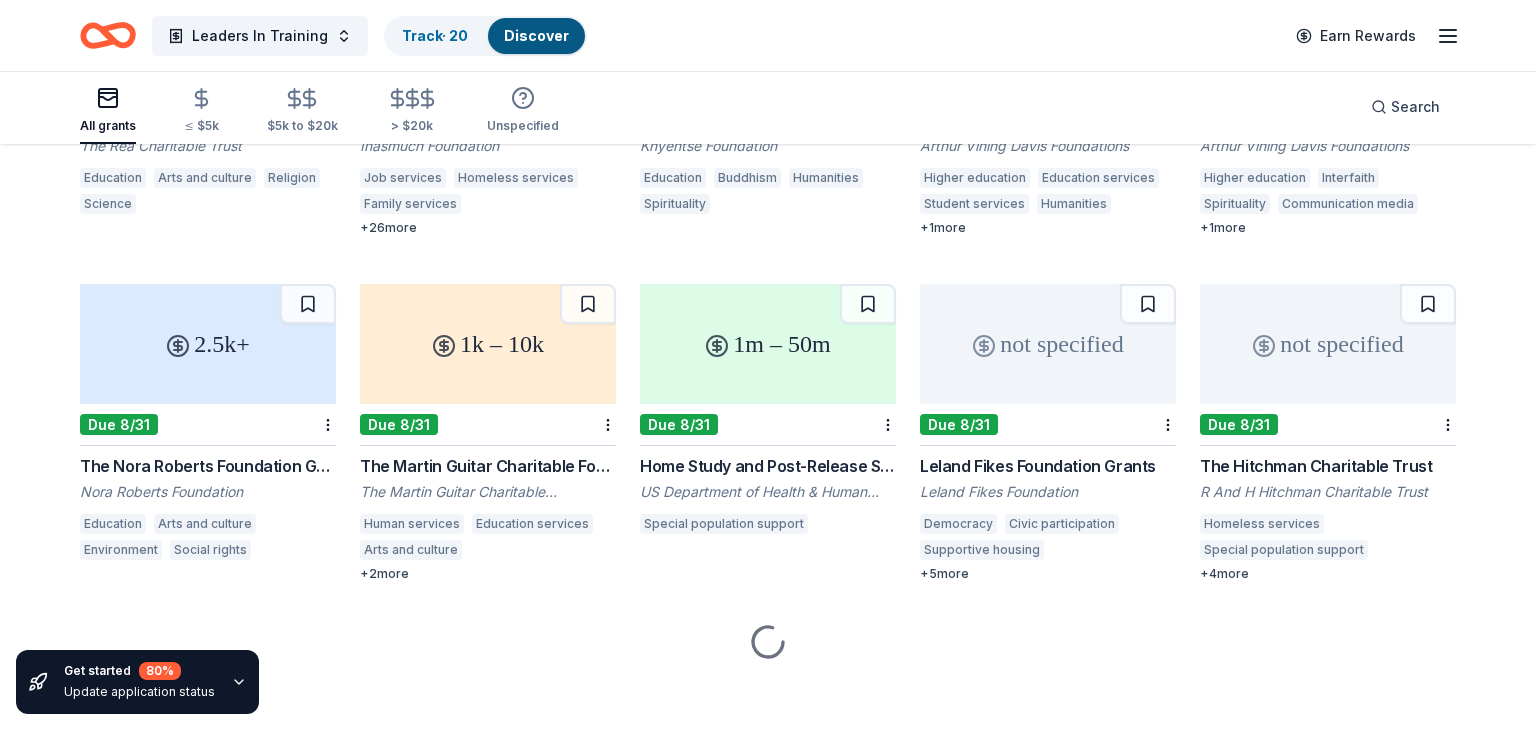 scroll, scrollTop: 410, scrollLeft: 0, axis: vertical 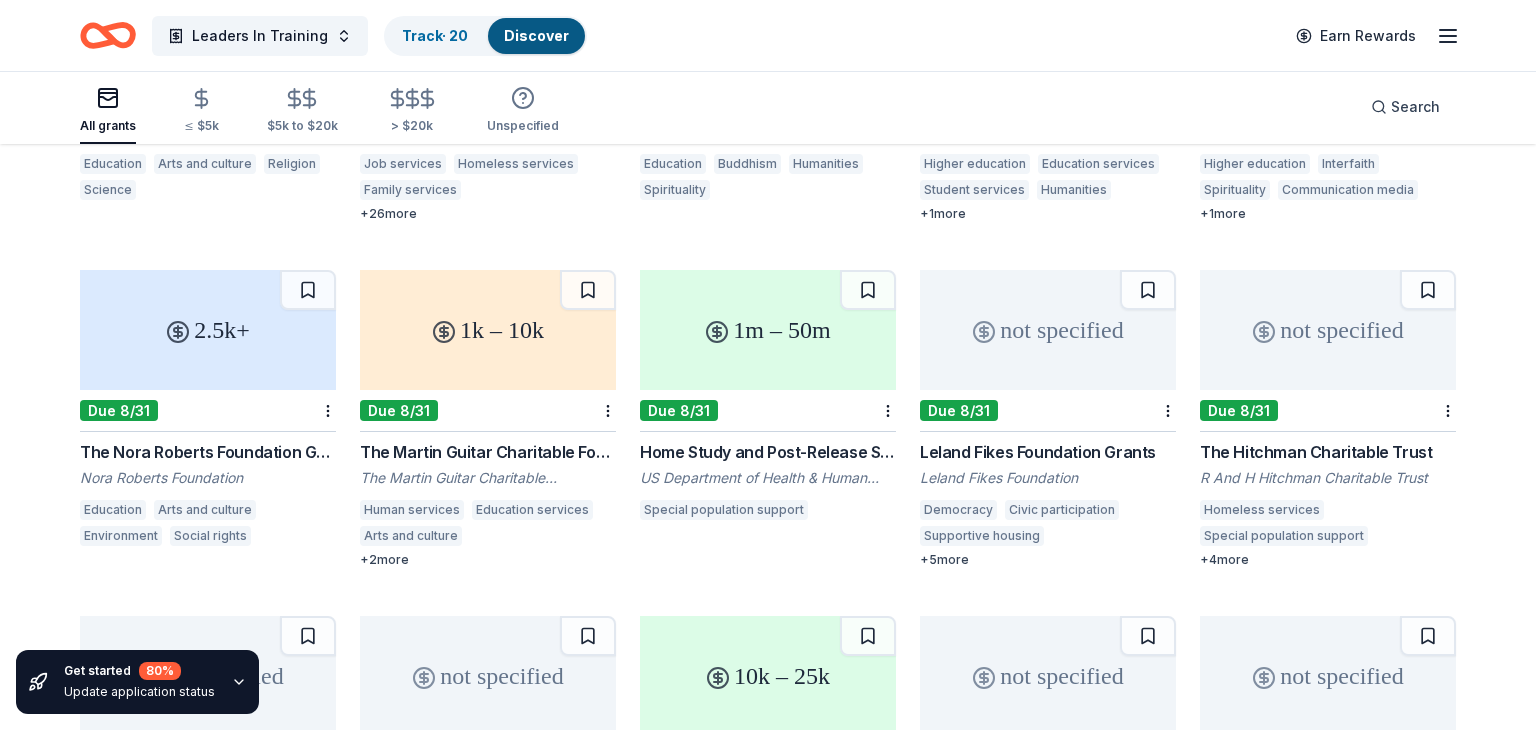 click on "Nora Roberts Foundation" at bounding box center (208, 478) 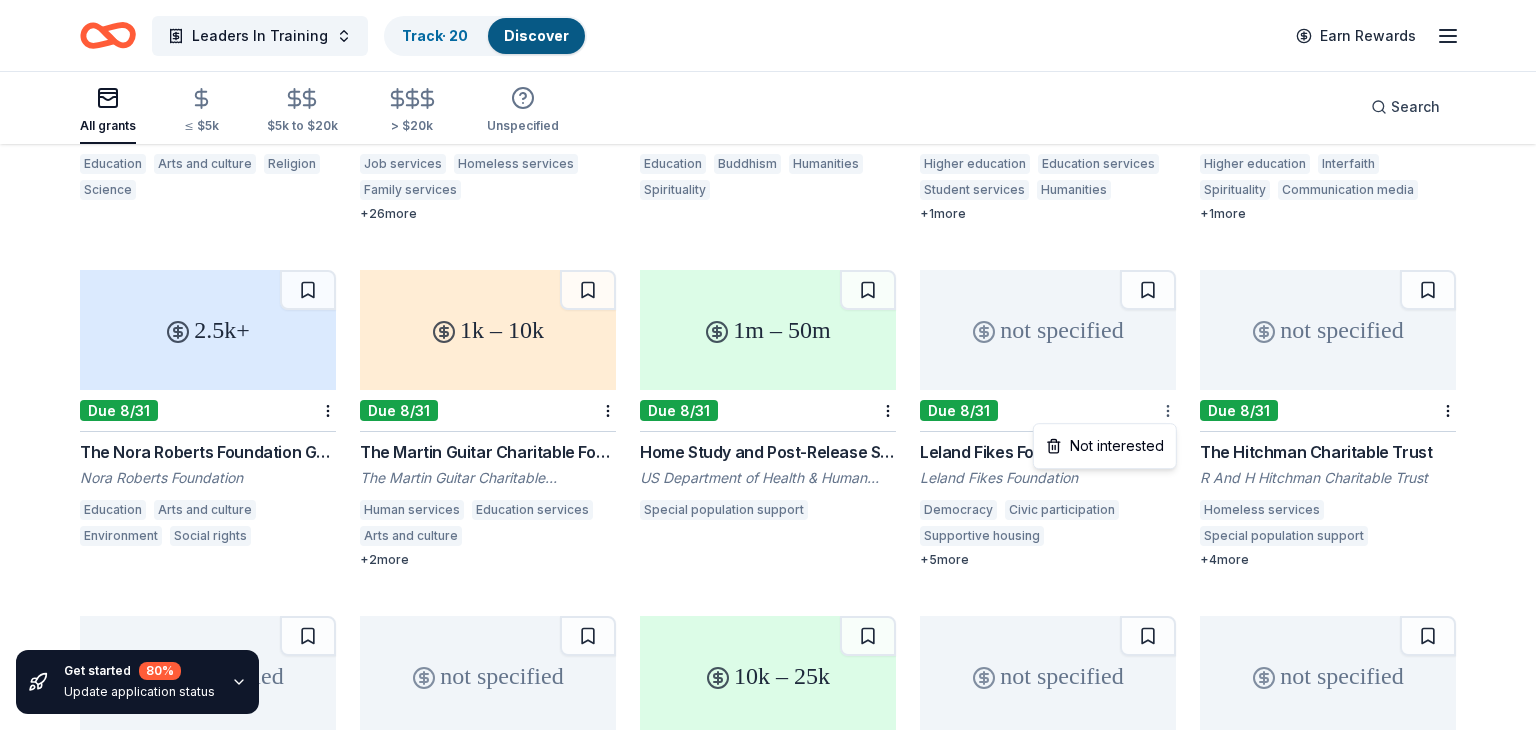 click on "Leaders In Training Track  · 20 Discover Earn Rewards All grants ≤ $5k $5k to $20k > $20k Unspecified Search Get started 80 % Update application status 312 results  in  Kalamazoo, MI not specified Due 8/15 The Rea Charitable Trust Grant The Rea Charitable Trust Education Arts and culture Religion Science 50k – 100k Due 8/15 Inasmuch Foundation Grant Inasmuch Foundation Job services Homeless services Family services Educational management Early childhood education Higher education Basic and emergency aid Child welfare Human services Adult literacy Parent-teacher involvement Arts and culture Environment Mental and behavioral disorders Addiction services Health care access Financial services Food security Nutrition Disaster relief Child abuse Courts Journalism Outdoor sports Parks Offender re-entry Cultural awareness Public arts Entrepreneurship +  26  more 1k – 5k Due 8/15 Ashoka Grants Khyentse Foundation Education Buddhism Humanities Spirituality 25k – 300k Due 8/28 Private Higher Education Grant +" at bounding box center [768, -45] 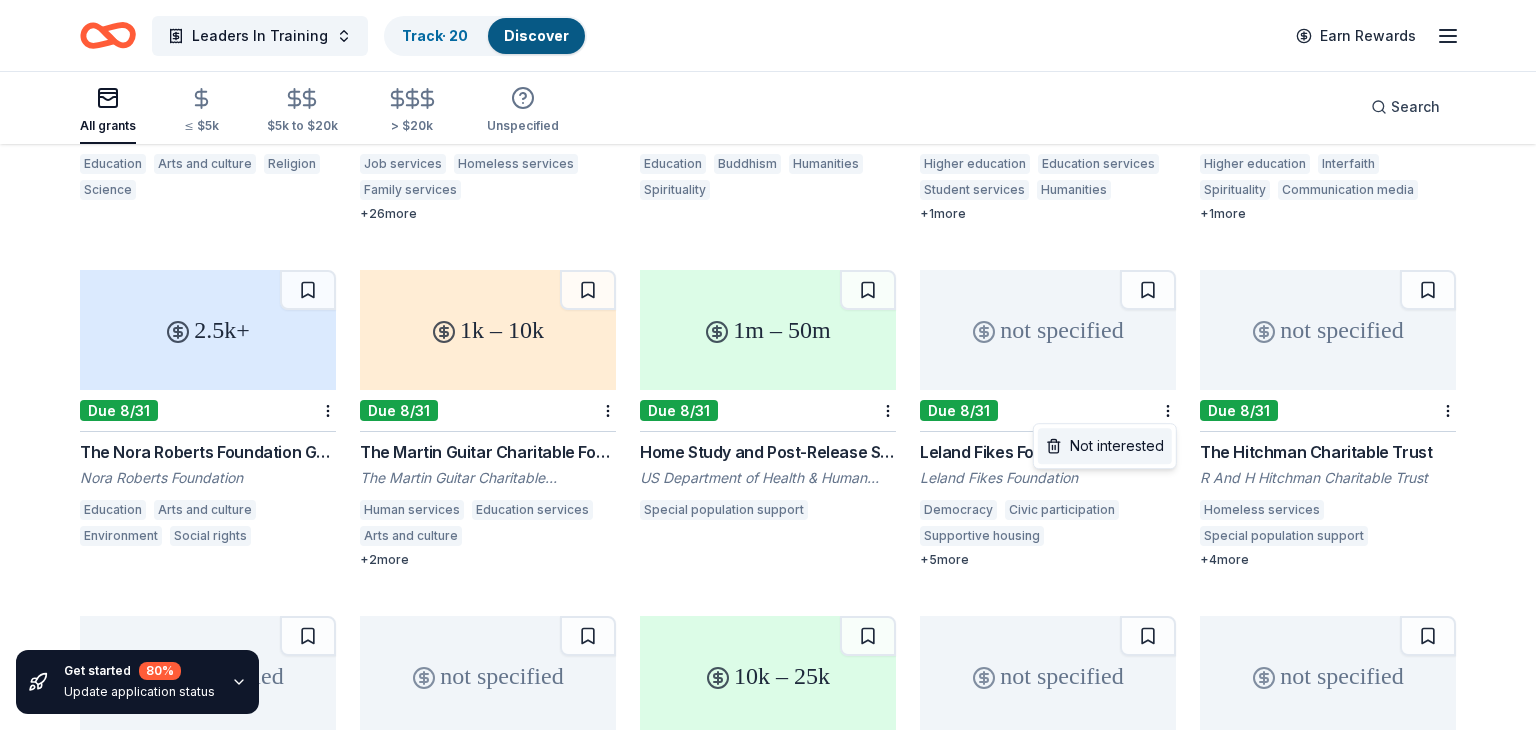click on "Not interested" at bounding box center (1105, 446) 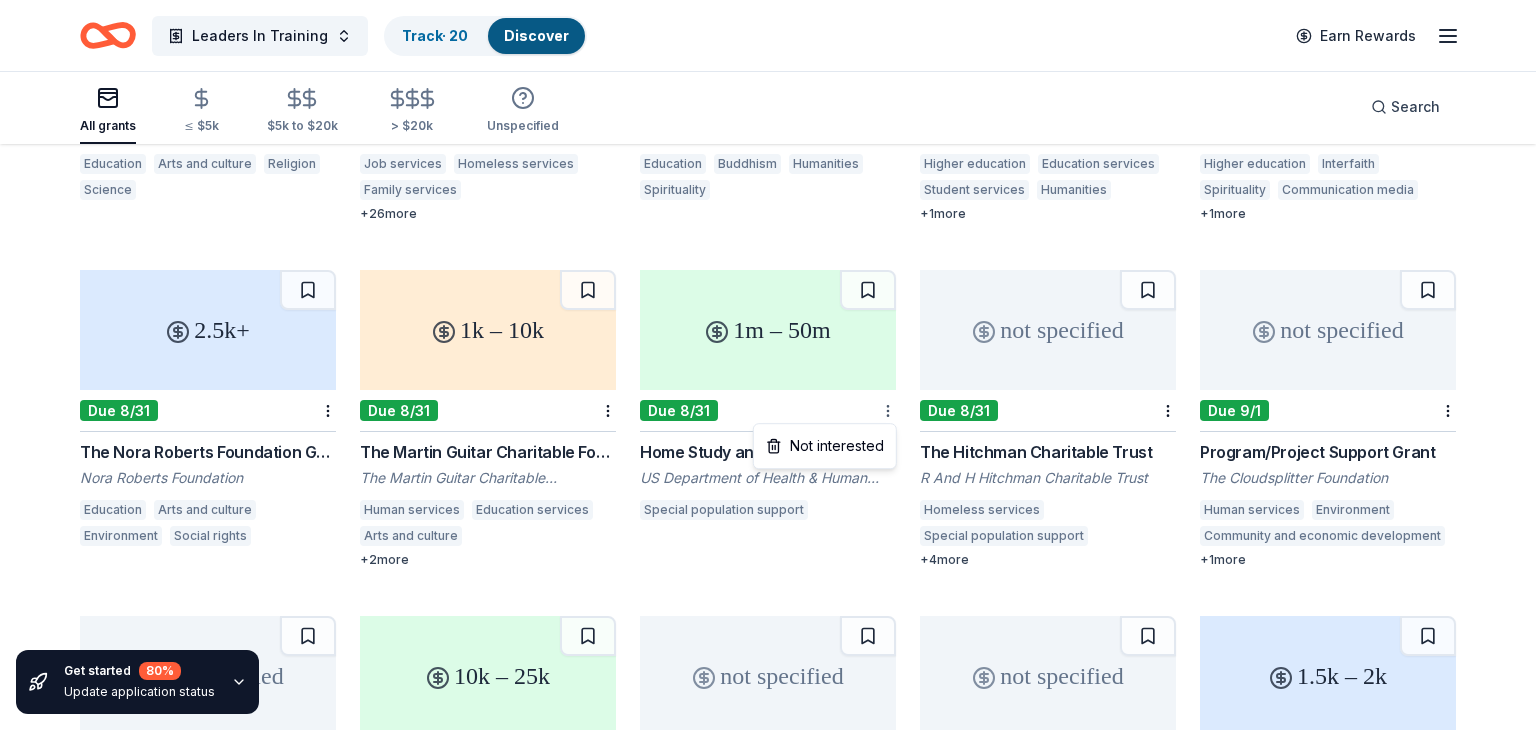 click on "Leaders In Training Track  · 20 Discover Earn Rewards All grants ≤ $5k $5k to $20k > $20k Unspecified Search Get started 80 % Update application status 312 results  in  Kalamazoo, MI not specified Due 8/15 The Rea Charitable Trust Grant The Rea Charitable Trust Education Arts and culture Religion Science 50k – 100k Due 8/15 Inasmuch Foundation Grant Inasmuch Foundation Job services Homeless services Family services Educational management Early childhood education Higher education Basic and emergency aid Child welfare Human services Adult literacy Parent-teacher involvement Arts and culture Environment Mental and behavioral disorders Addiction services Health care access Financial services Food security Nutrition Disaster relief Child abuse Courts Journalism Outdoor sports Parks Offender re-entry Cultural awareness Public arts Entrepreneurship +  26  more 1k – 5k Due 8/15 Ashoka Grants Khyentse Foundation Education Buddhism Humanities Spirituality 25k – 300k Due 8/28 Private Higher Education Grant +" at bounding box center [768, -45] 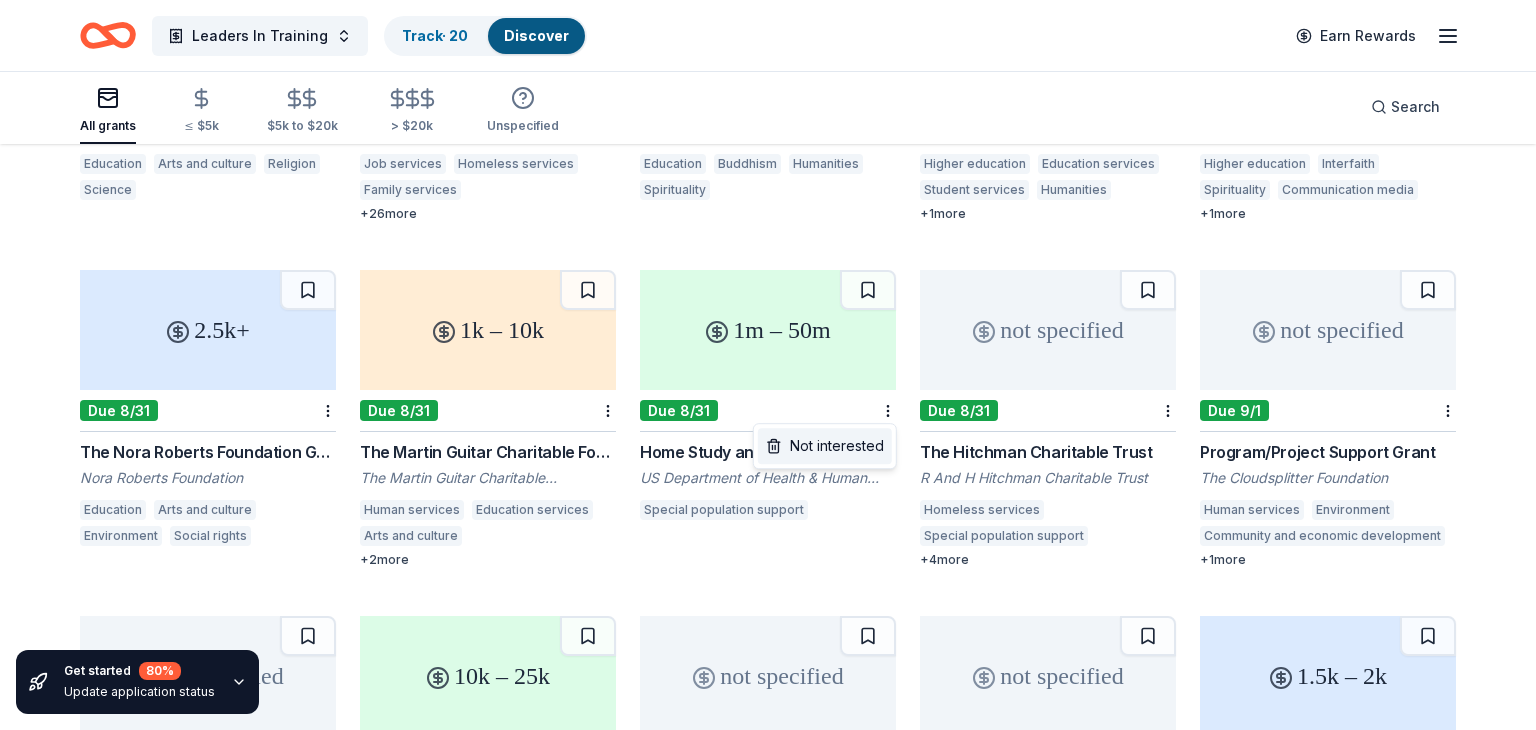 click on "Not interested" at bounding box center [825, 446] 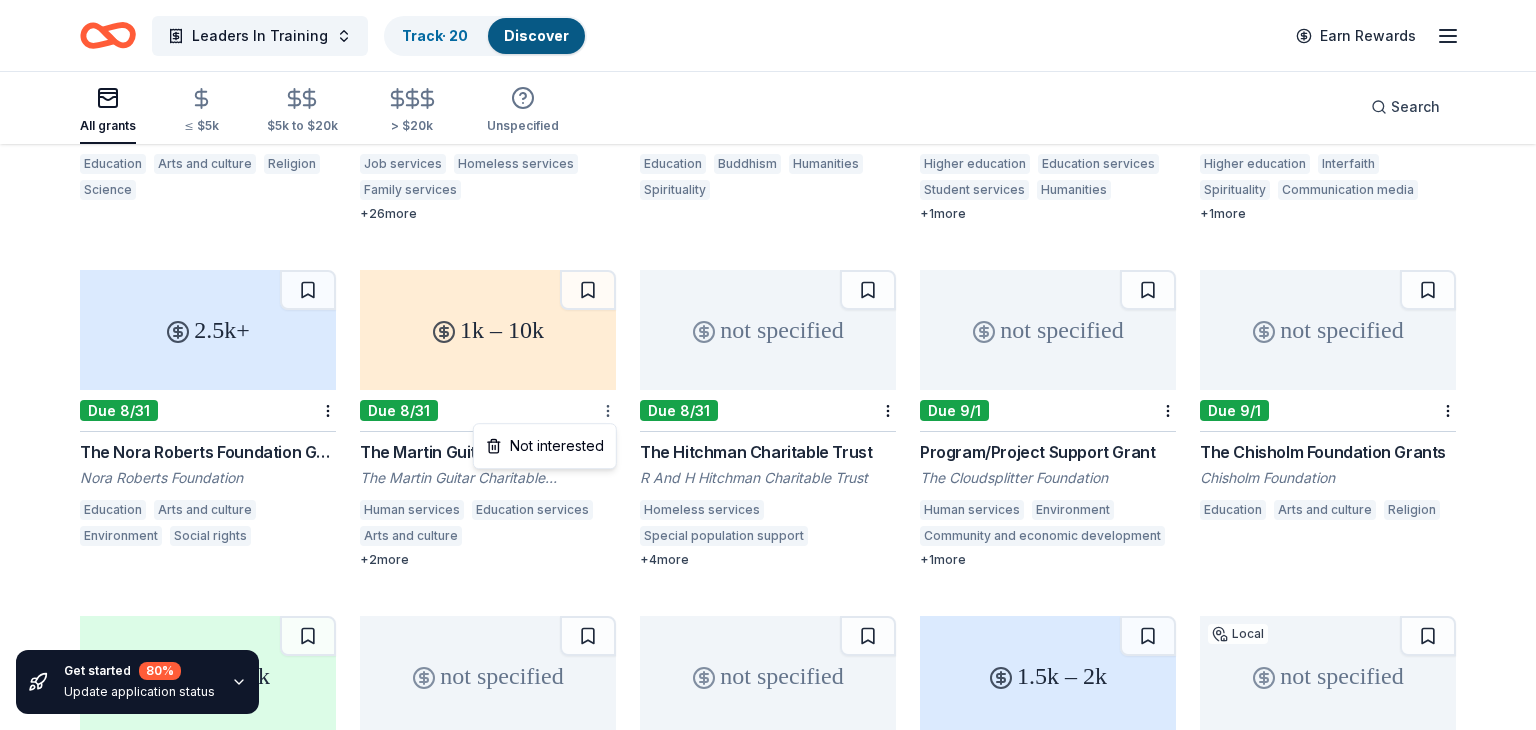 click on "Leaders In Training Track  · 20 Discover Earn Rewards All grants ≤ $5k $5k to $20k > $20k Unspecified Search Get started 80 % Update application status 312 results  in  Kalamazoo, MI not specified Due 8/15 The Rea Charitable Trust Grant The Rea Charitable Trust Education Arts and culture Religion Science 50k – 100k Due 8/15 Inasmuch Foundation Grant Inasmuch Foundation Job services Homeless services Family services Educational management Early childhood education Higher education Basic and emergency aid Child welfare Human services Adult literacy Parent-teacher involvement Arts and culture Environment Mental and behavioral disorders Addiction services Health care access Financial services Food security Nutrition Disaster relief Child abuse Courts Journalism Outdoor sports Parks Offender re-entry Cultural awareness Public arts Entrepreneurship +  26  more 1k – 5k Due 8/15 Ashoka Grants Khyentse Foundation Education Buddhism Humanities Spirituality 25k – 300k Due 8/28 Private Higher Education Grant +" at bounding box center (768, -45) 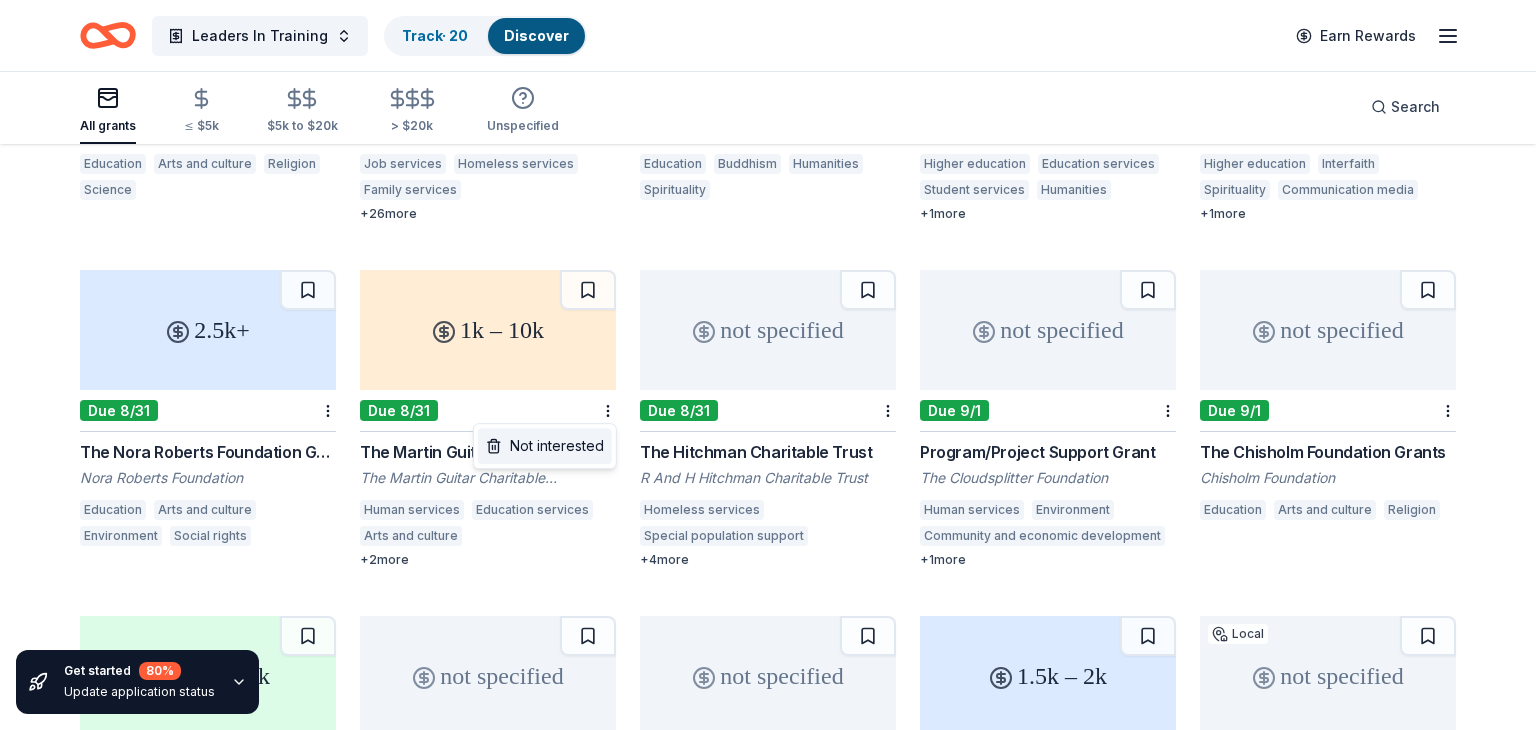 click on "Not interested" at bounding box center [545, 446] 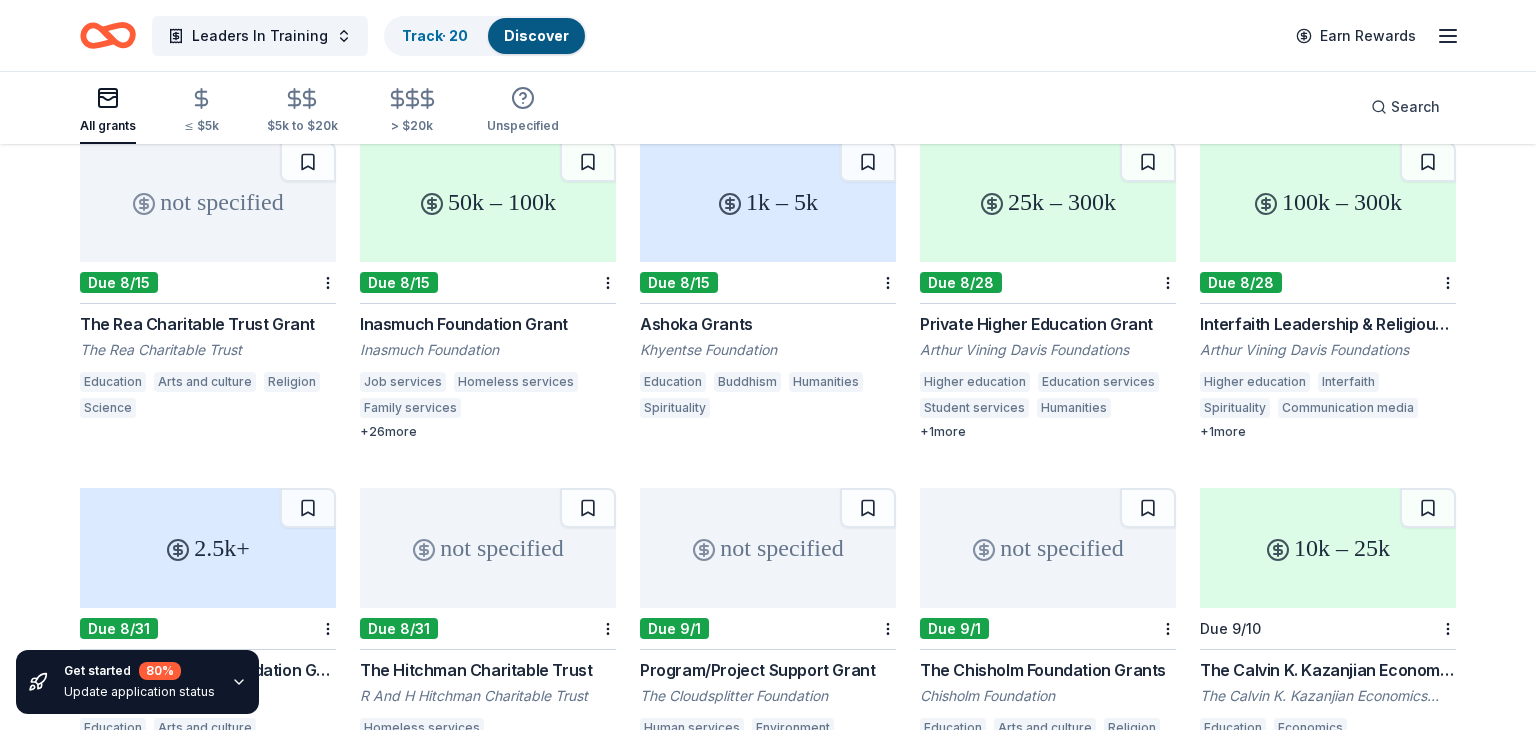 scroll, scrollTop: 189, scrollLeft: 0, axis: vertical 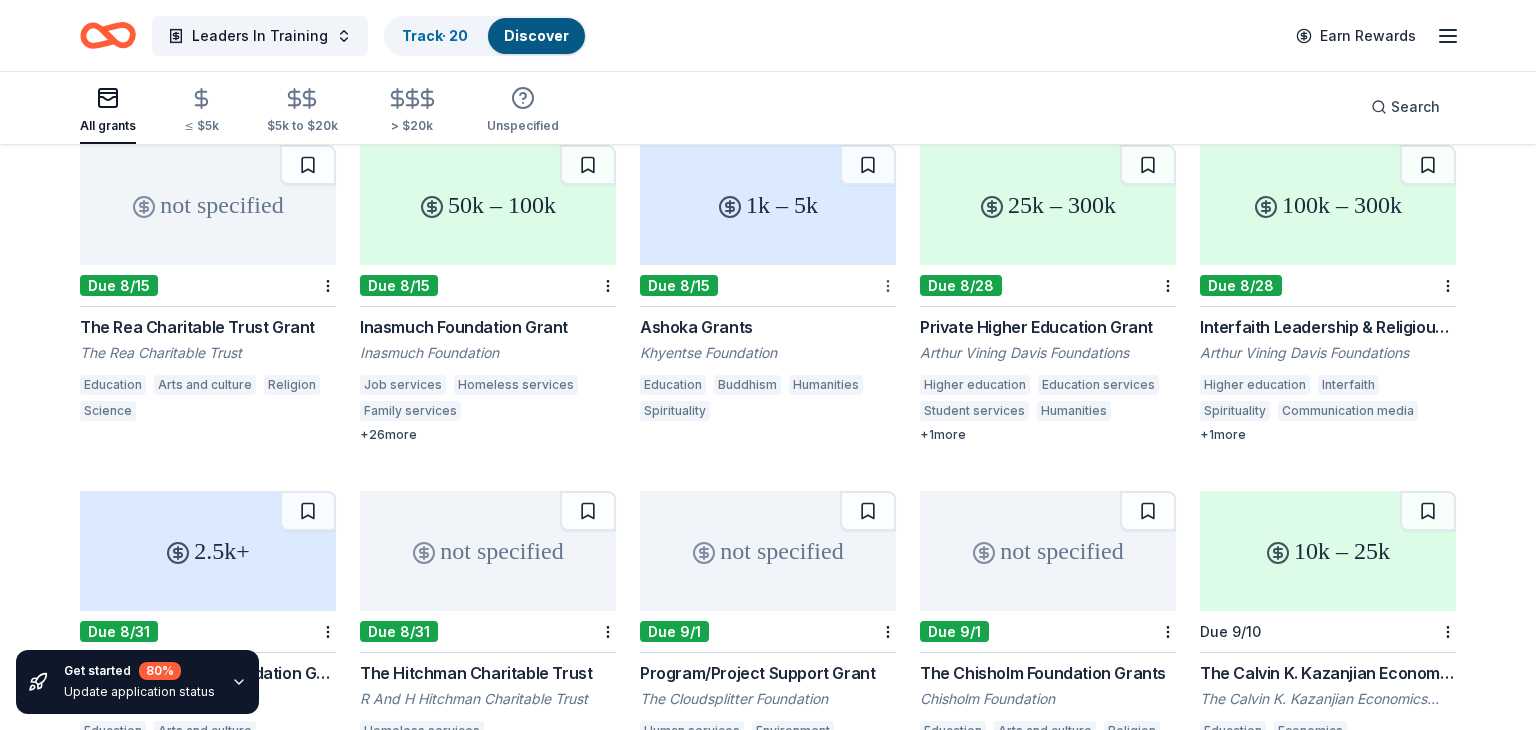 click on "Leaders In Training Track  · 20 Discover Earn Rewards All grants ≤ $5k $5k to $20k > $20k Unspecified Search Filter 5 501(c)(3) Nonprofit Projects & programming CyberGrants Local Due date Get started 80 % Update application status 312 results  in  Kalamazoo, MI not specified Due 8/15 The Rea Charitable Trust Grant The Rea Charitable Trust Education Arts and culture Religion Science 50k – 100k Due 8/15 Inasmuch Foundation Grant Inasmuch Foundation Job services Homeless services Family services Educational management Early childhood education Higher education Basic and emergency aid Child welfare Human services Adult literacy Parent-teacher involvement Arts and culture Environment Mental and behavioral disorders Addiction services Health care access Financial services Food security Nutrition Disaster relief Child abuse Courts Journalism Outdoor sports Parks Offender re-entry Cultural awareness Public arts Entrepreneurship +  26  more 1k – 5k Due 8/15 Ashoka Grants Khyentse Foundation Education Buddhism 1" at bounding box center (768, 176) 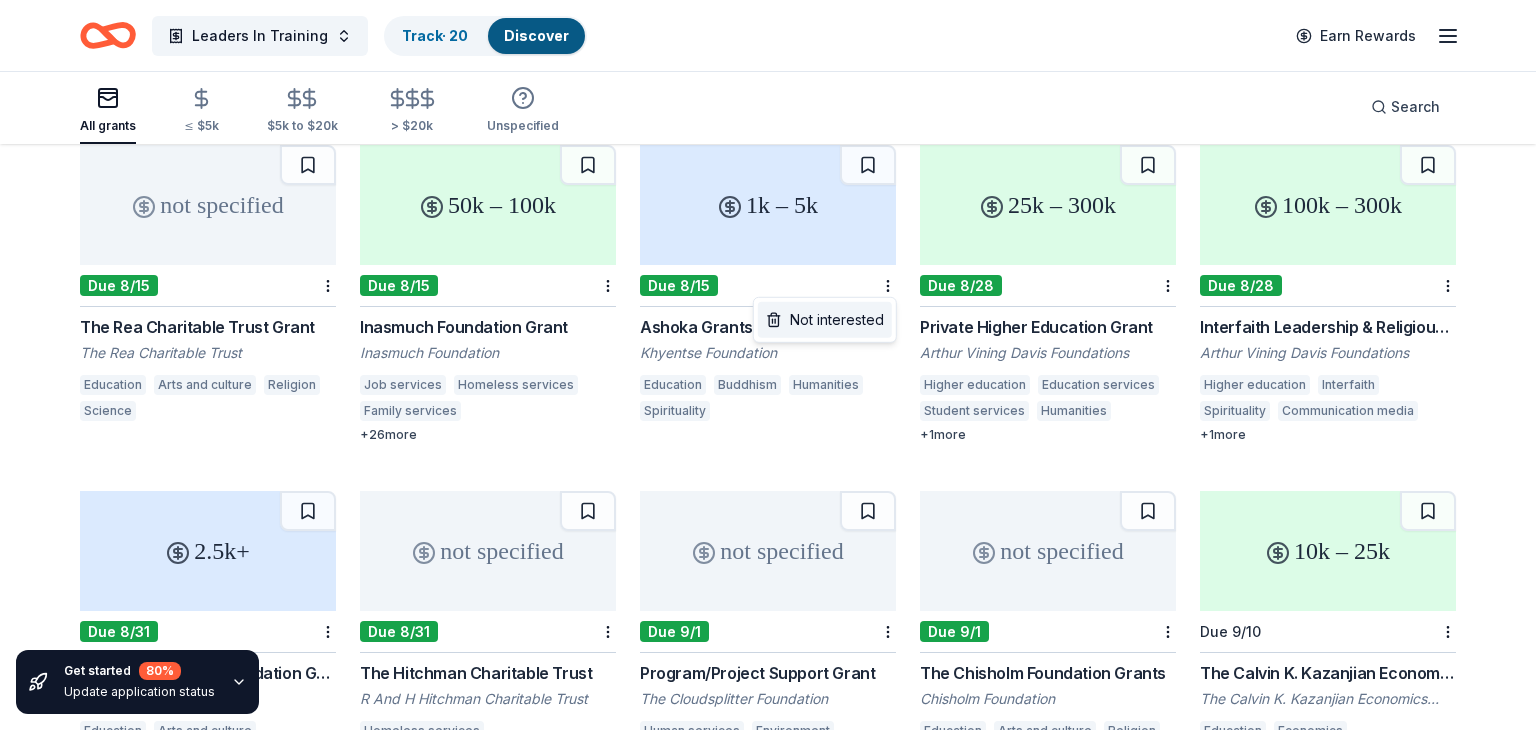 click on "Not interested" at bounding box center [825, 320] 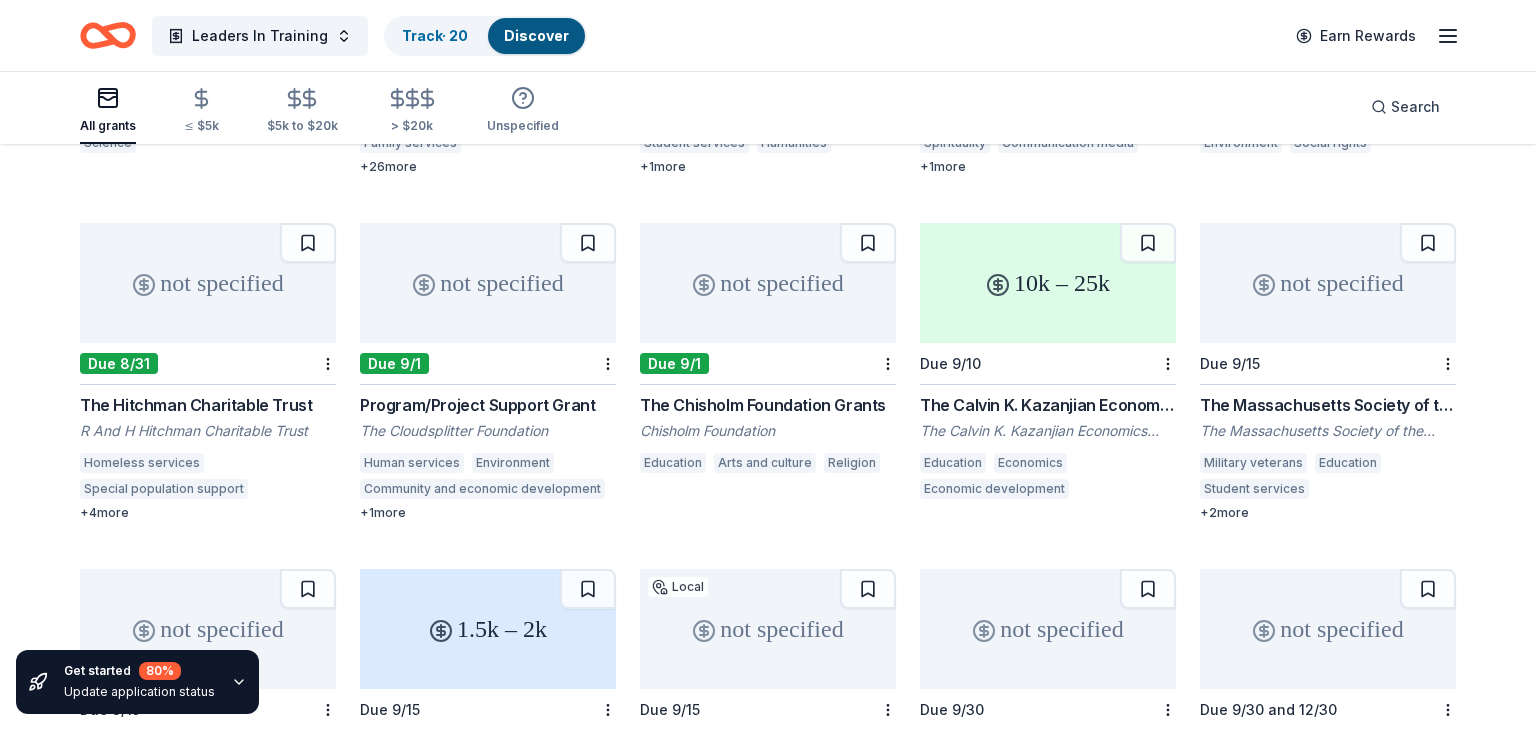 scroll, scrollTop: 461, scrollLeft: 0, axis: vertical 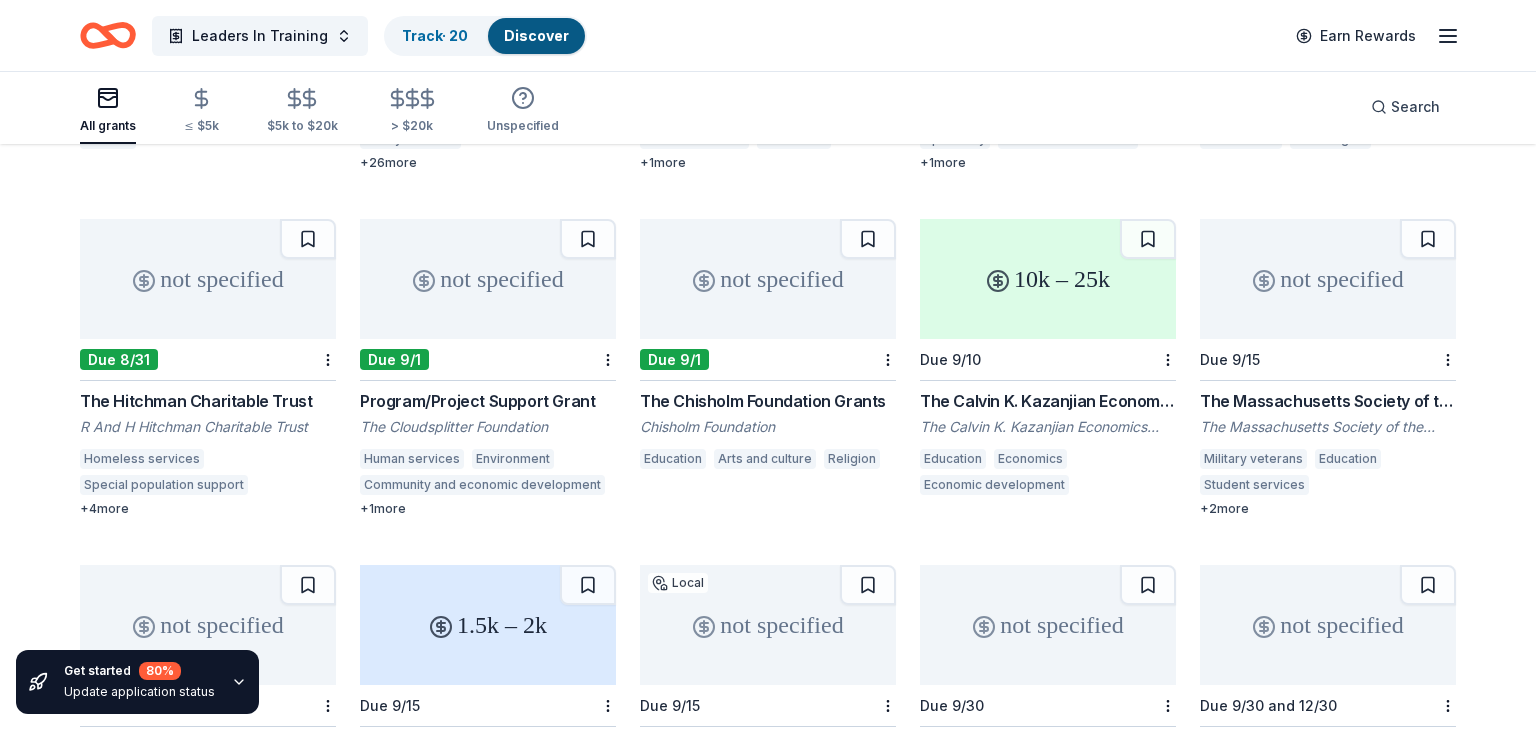 click on "The Hitchman Charitable Trust" at bounding box center [208, 401] 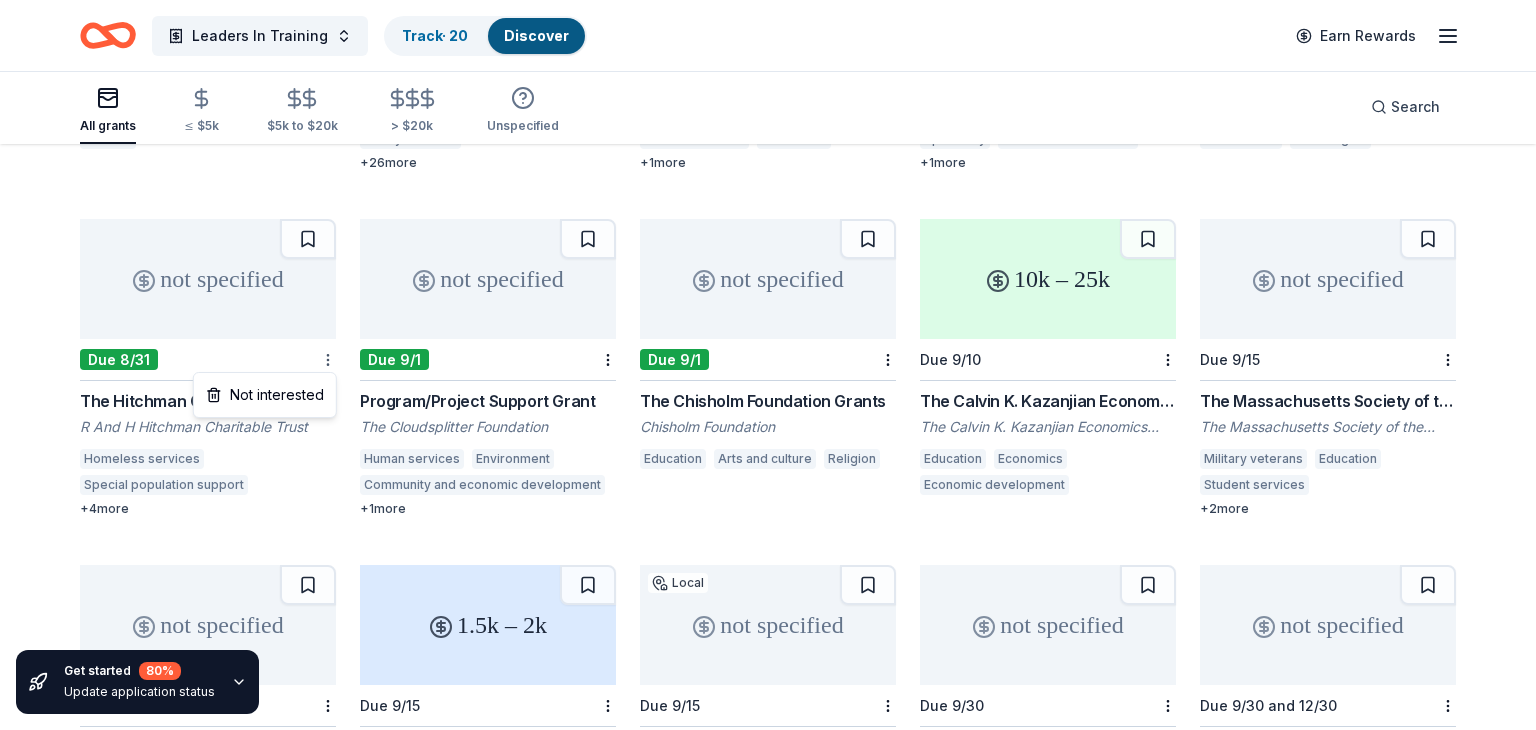 click on "Leaders In Training Track  · 20 Discover Earn Rewards All grants ≤ $5k $5k to $20k > $20k Unspecified Search Get started 80 % Update application status 312 results  in  Kalamazoo, MI not specified Due 8/15 The Rea Charitable Trust Grant The Rea Charitable Trust Education Arts and culture Religion Science 50k – 100k Due 8/15 Inasmuch Foundation Grant Inasmuch Foundation Job services Homeless services Family services Educational management Early childhood education Higher education Basic and emergency aid Child welfare Human services Adult literacy Parent-teacher involvement Arts and culture Environment Mental and behavioral disorders Addiction services Health care access Financial services Food security Nutrition Disaster relief Child abuse Courts Journalism Outdoor sports Parks Offender re-entry Cultural awareness Public arts Entrepreneurship +  26  more 25k – 300k Due 8/28 Private Higher Education Grant Arthur Vining Davis Foundations Higher education Education services Student services Humanities +" at bounding box center (768, -96) 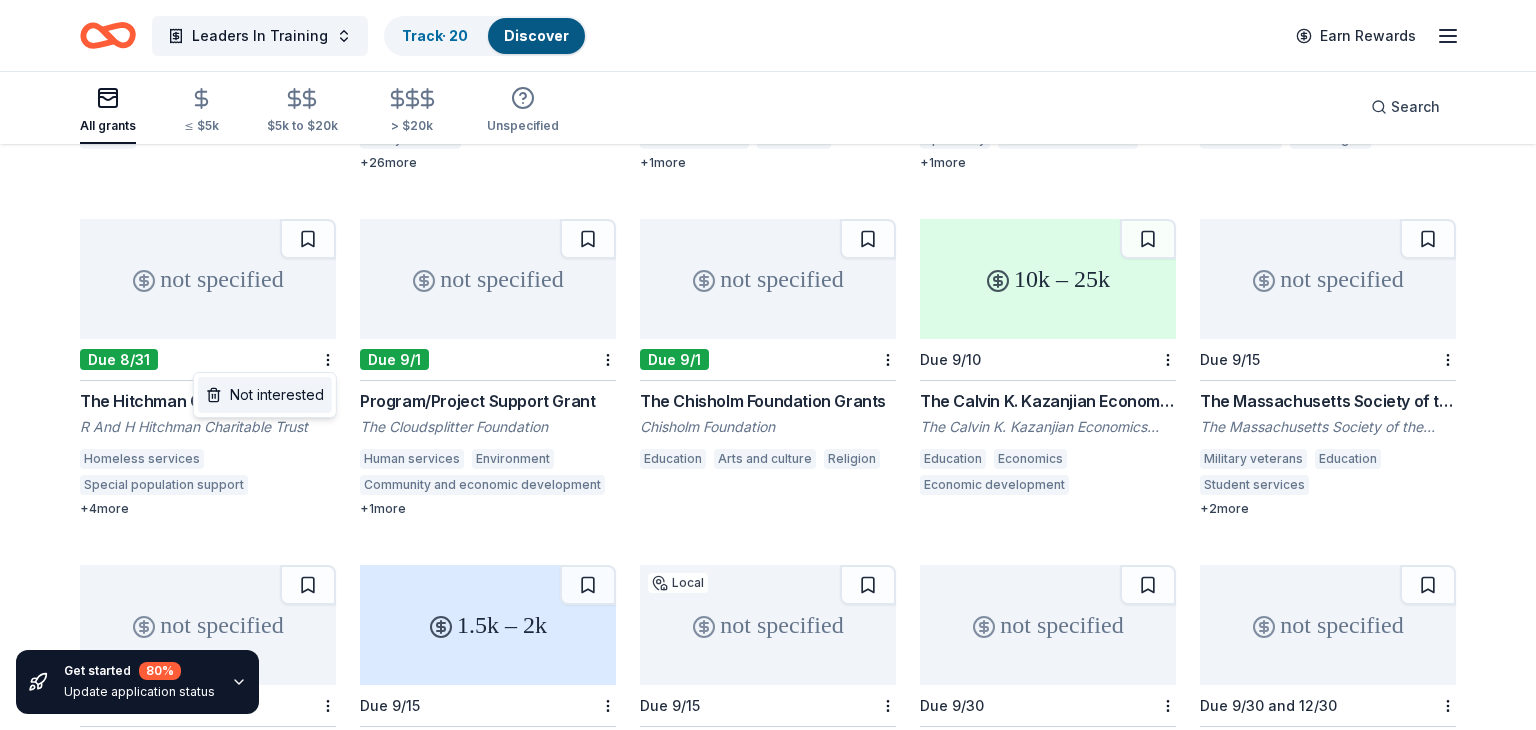 click on "Not interested" at bounding box center (265, 395) 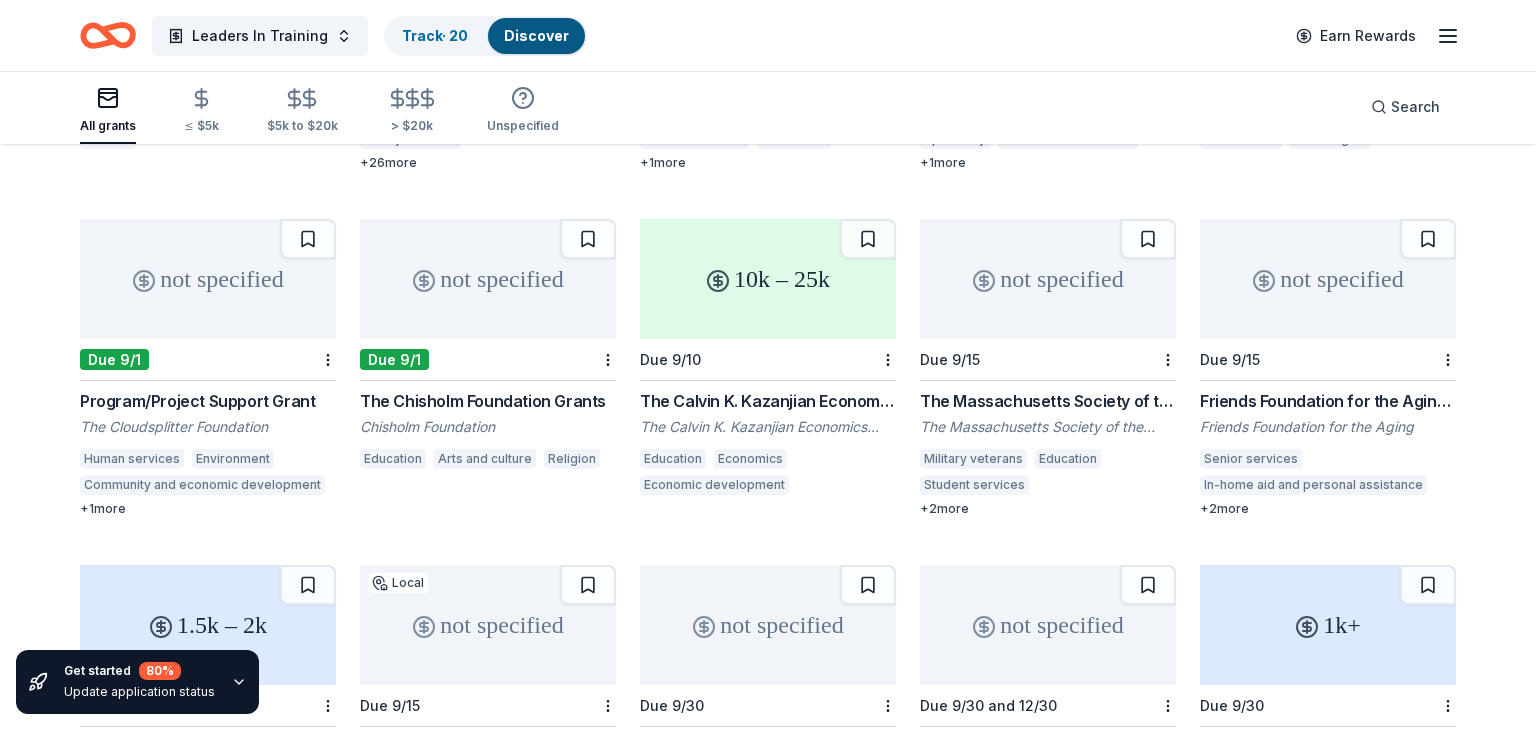 click on "Program/Project Support Grant" at bounding box center [208, 401] 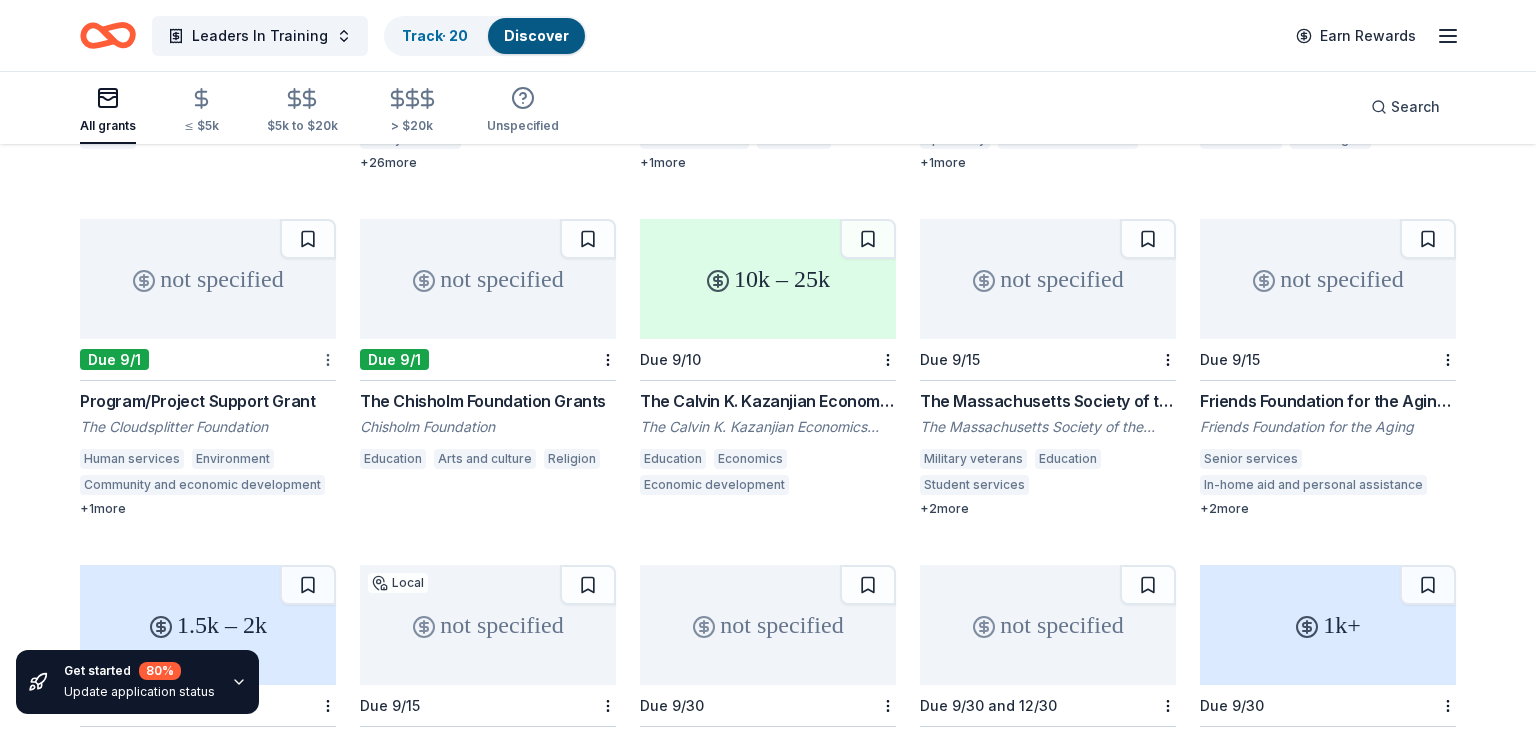 click on "Leaders In Training Track  · 20 Discover Earn Rewards All grants ≤ $5k $5k to $20k > $20k Unspecified Search Get started 80 % Update application status 312 results  in  Kalamazoo, MI not specified Due 8/15 The Rea Charitable Trust Grant The Rea Charitable Trust Education Arts and culture Religion Science 50k – 100k Due 8/15 Inasmuch Foundation Grant Inasmuch Foundation Job services Homeless services Family services Educational management Early childhood education Higher education Basic and emergency aid Child welfare Human services Adult literacy Parent-teacher involvement Arts and culture Environment Mental and behavioral disorders Addiction services Health care access Financial services Food security Nutrition Disaster relief Child abuse Courts Journalism Outdoor sports Parks Offender re-entry Cultural awareness Public arts Entrepreneurship +  26  more 25k – 300k Due 8/28 Private Higher Education Grant Arthur Vining Davis Foundations Higher education Education services Student services Humanities +" at bounding box center (768, -96) 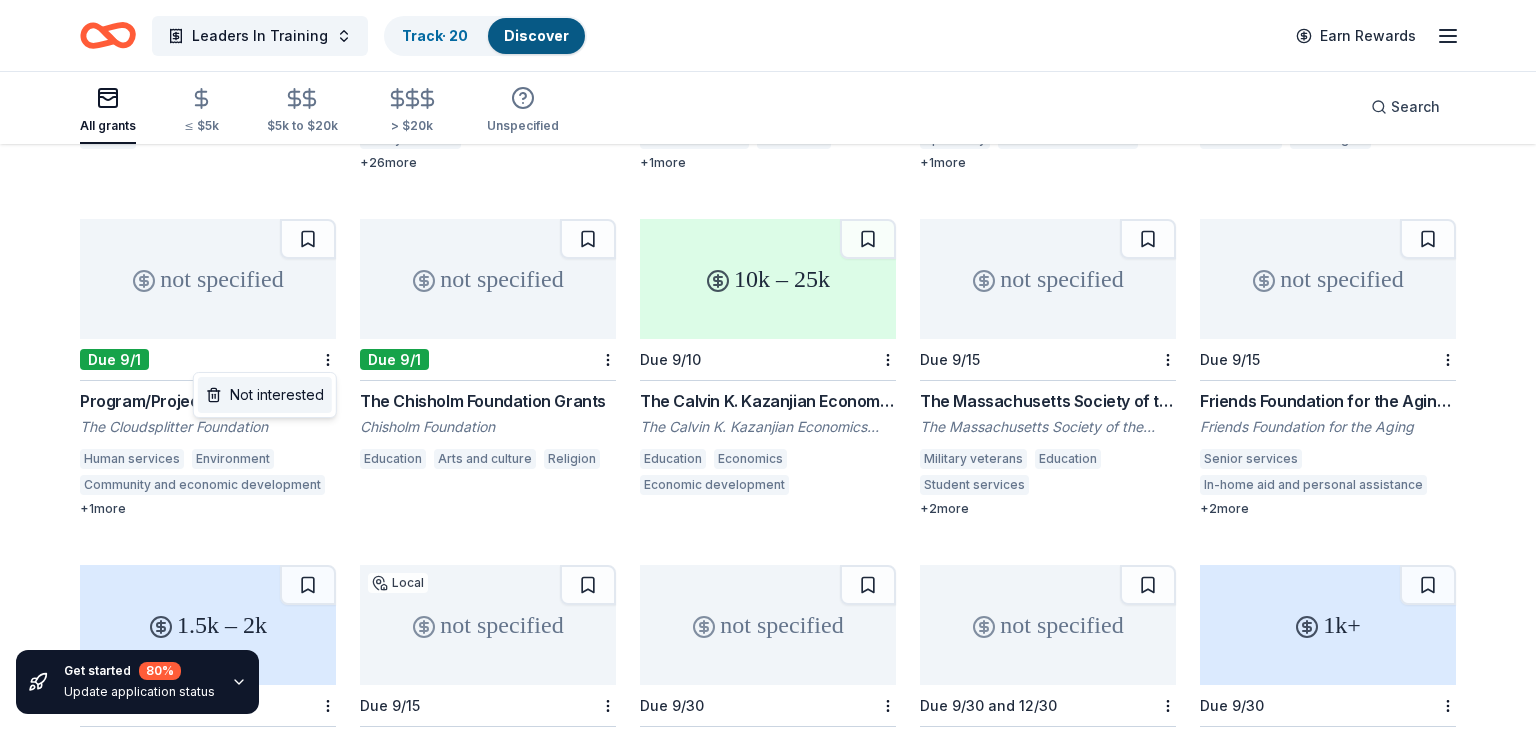 click on "Not interested" at bounding box center (265, 395) 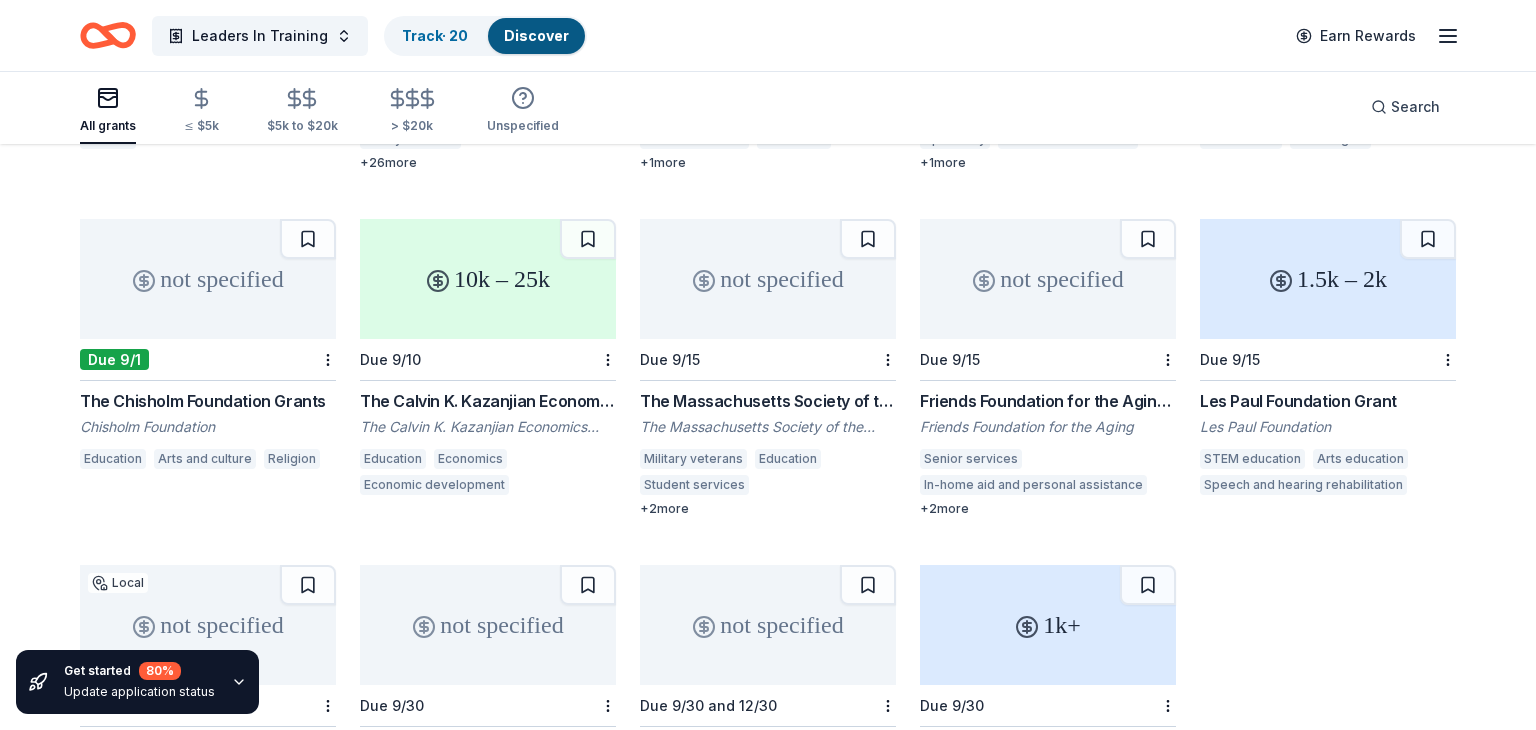 click on "The Chisholm Foundation Grants" at bounding box center [208, 401] 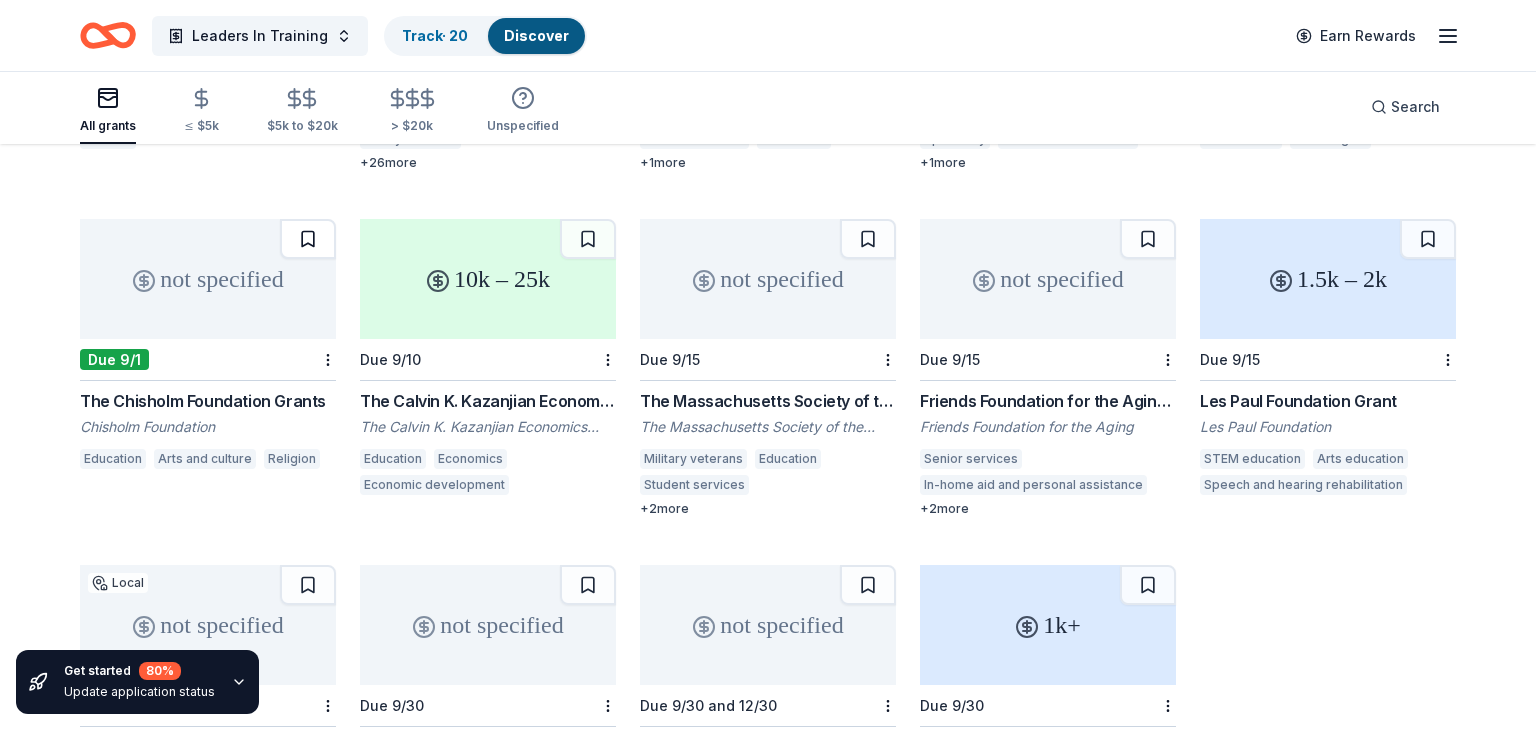 click at bounding box center (308, 239) 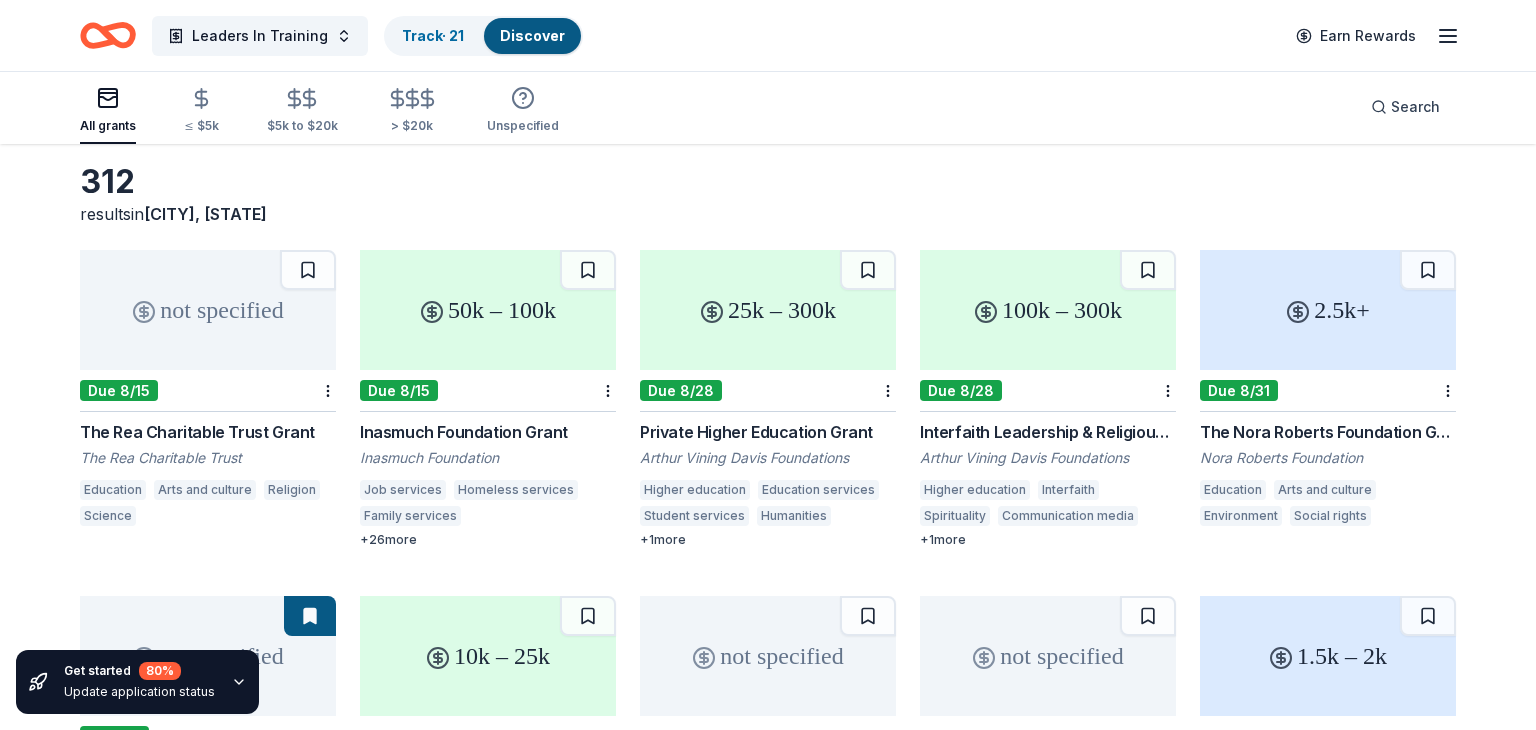 scroll, scrollTop: 81, scrollLeft: 0, axis: vertical 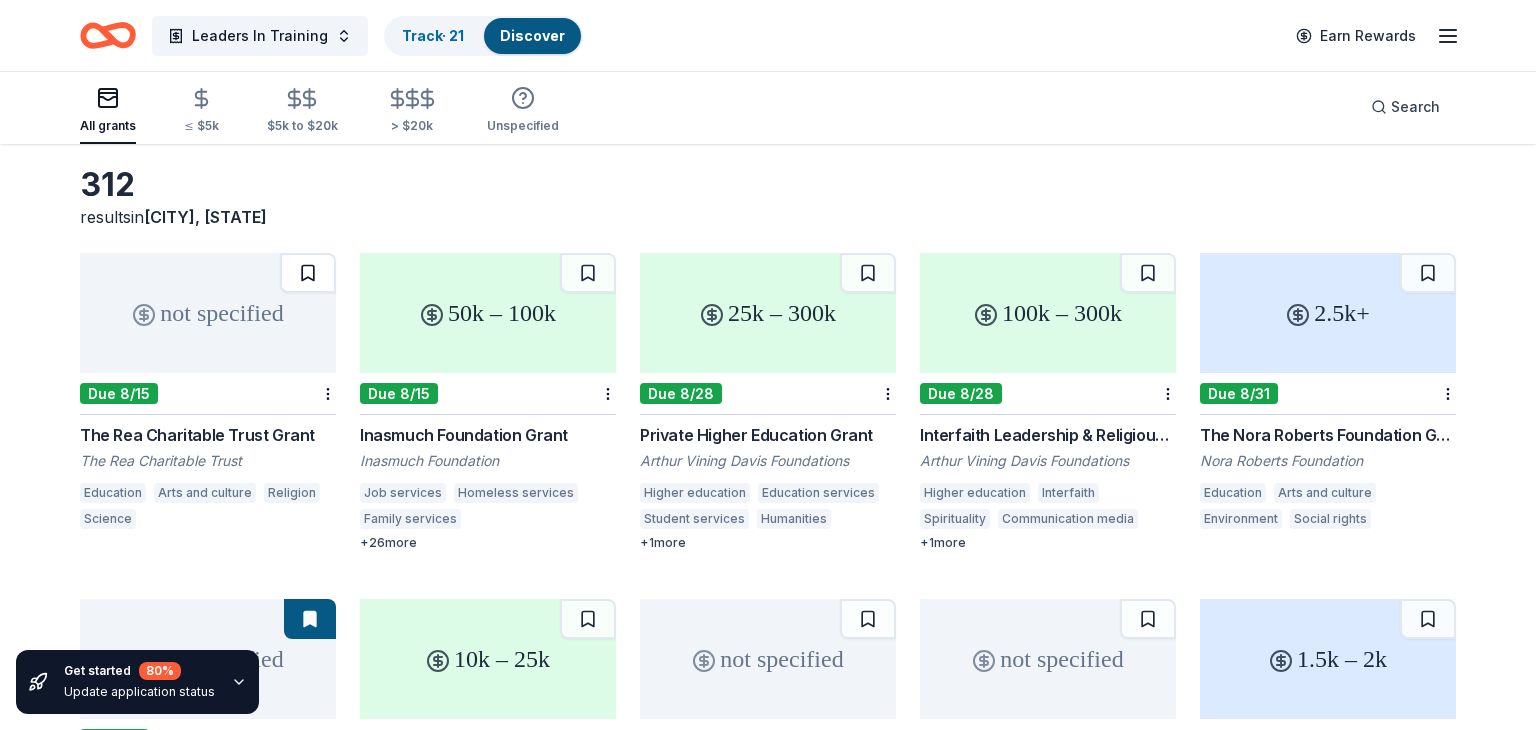 click at bounding box center (308, 273) 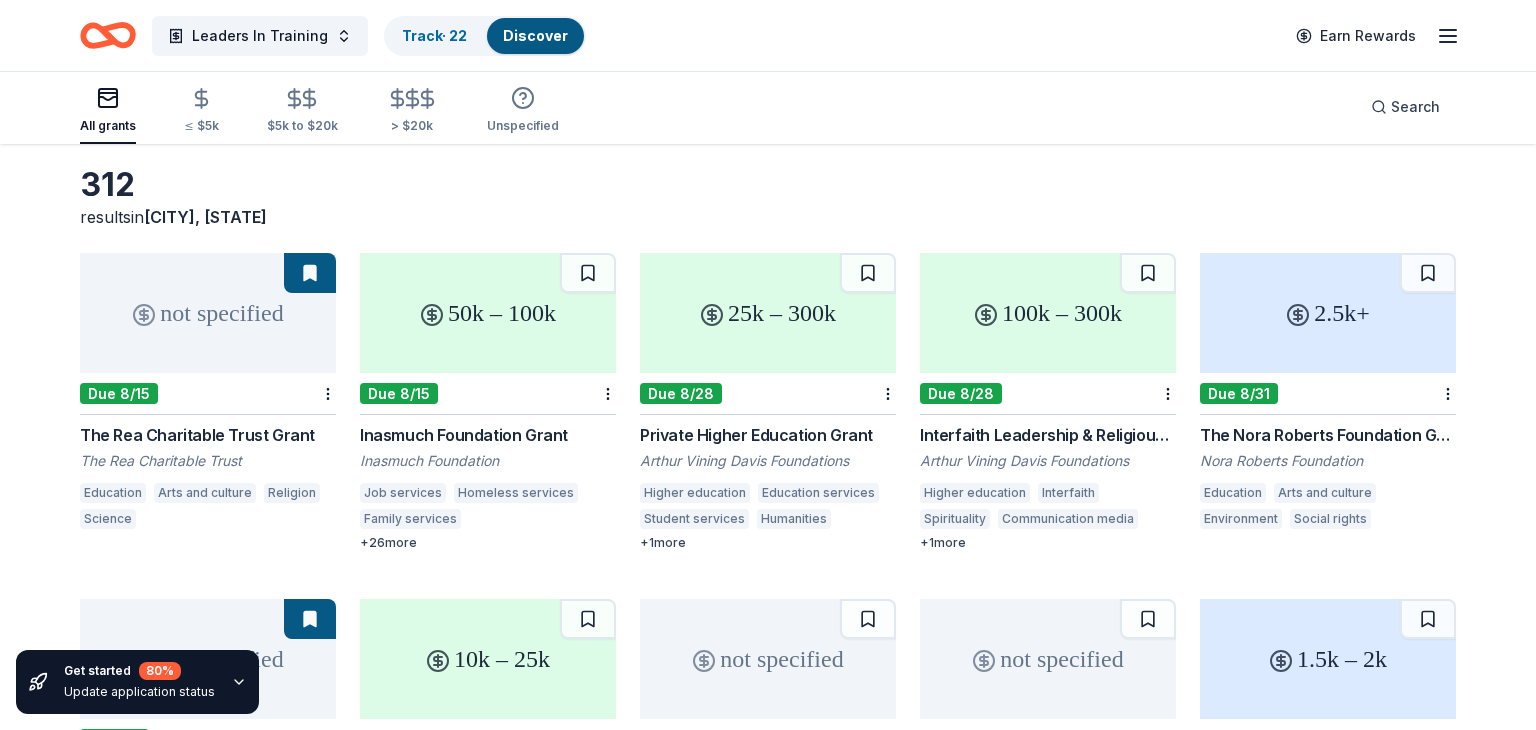 click on "Leaders In Training Track  · 22 Discover Earn Rewards All grants ≤ $5k $5k to $20k > $20k Unspecified Search Filter 5 501(c)(3) Nonprofit Projects & programming CyberGrants Local Due date Get started 80 % Update application status 312 results  in  Kalamazoo, MI not specified Due 8/15 The Rea Charitable Trust Grant The Rea Charitable Trust Education Arts and culture Religion Science 50k – 100k Due 8/15 Inasmuch Foundation Grant Inasmuch Foundation Job services Homeless services Family services Educational management Early childhood education Higher education Basic and emergency aid Child welfare Human services Adult literacy Parent-teacher involvement Arts and culture Environment Mental and behavioral disorders Addiction services Health care access Financial services Food security Nutrition Disaster relief Child abuse Courts Journalism Outdoor sports Parks Offender re-entry Cultural awareness Public arts Entrepreneurship +  26  more 25k – 300k Due 8/28 Private Higher Education Grant Higher education +" at bounding box center [768, 284] 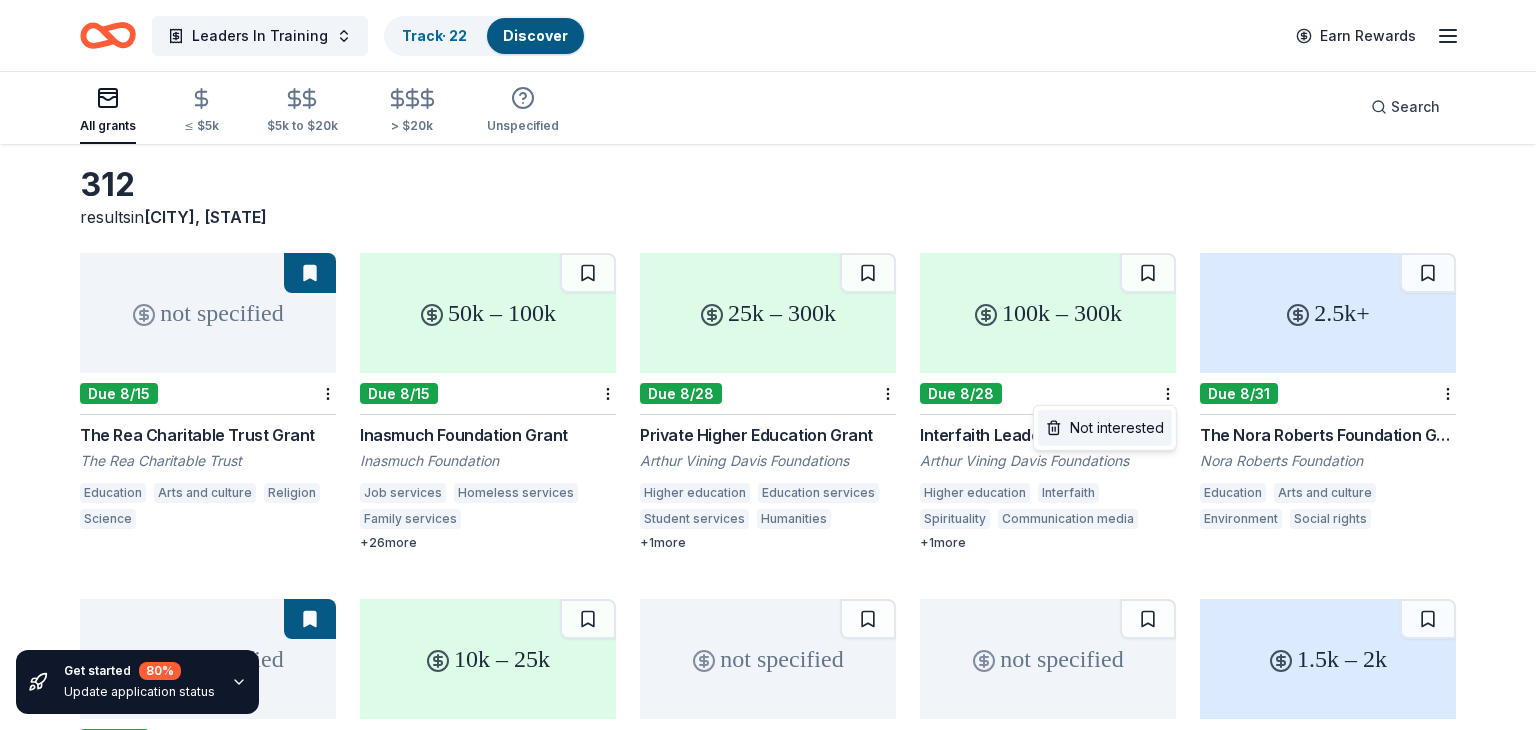 click on "Not interested" at bounding box center (1105, 428) 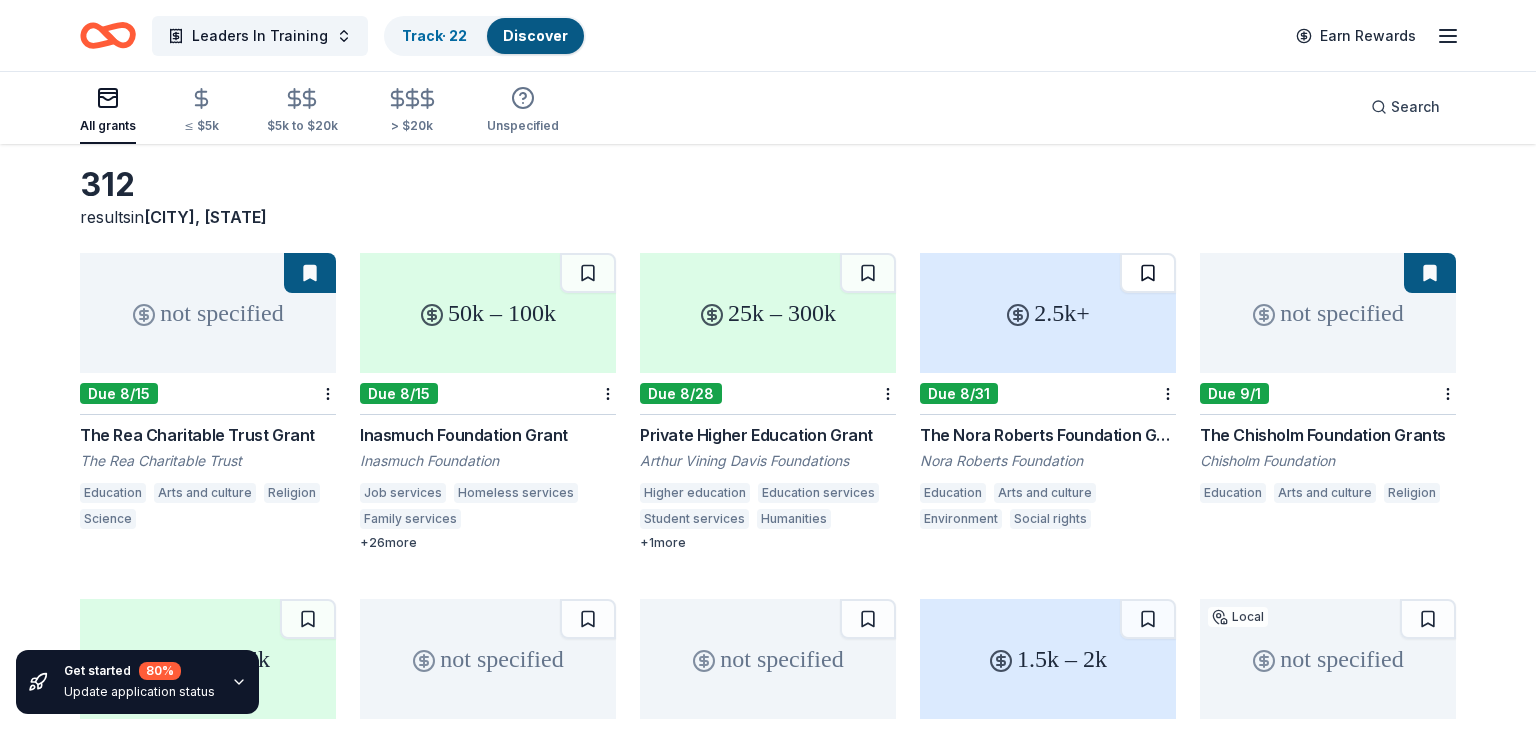 click at bounding box center (1148, 273) 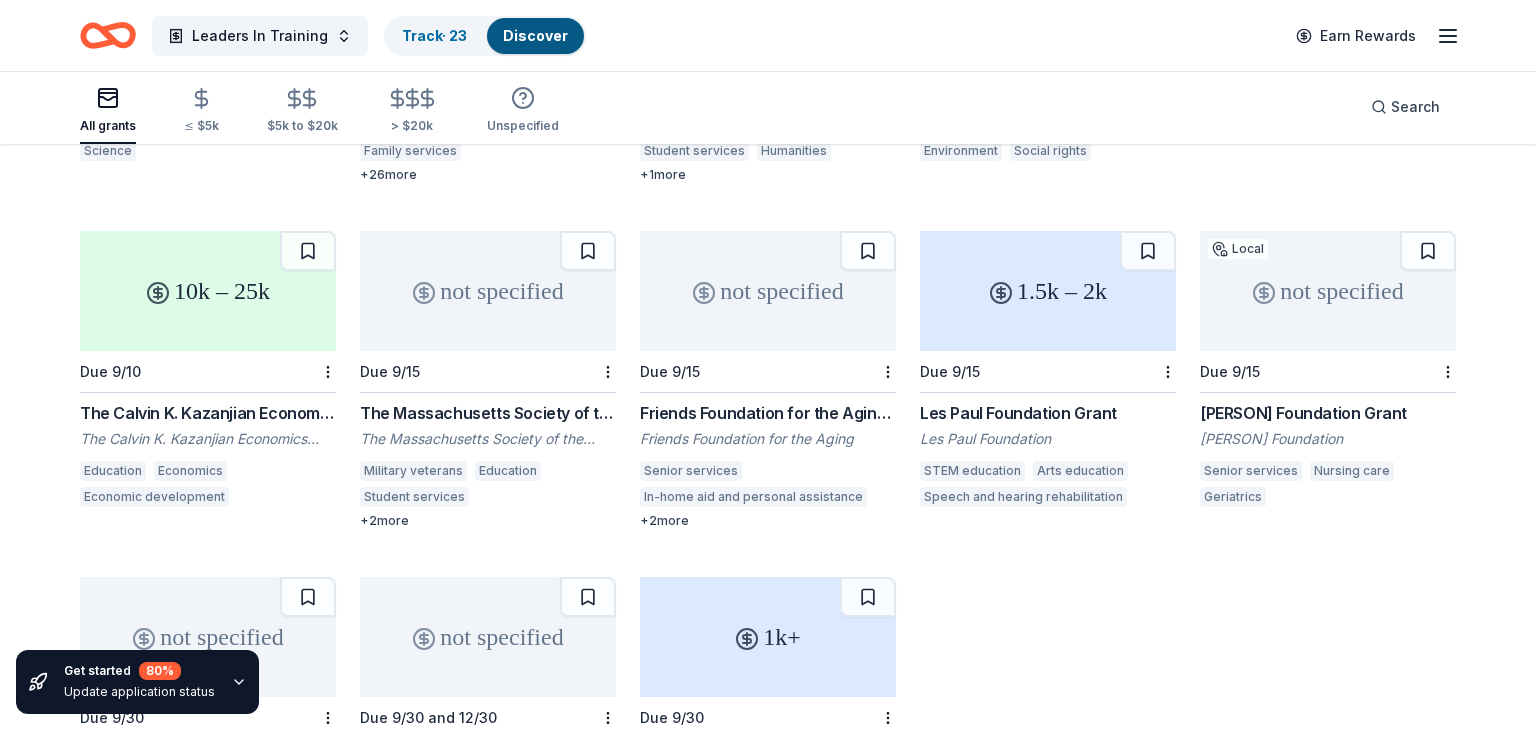 scroll, scrollTop: 453, scrollLeft: 0, axis: vertical 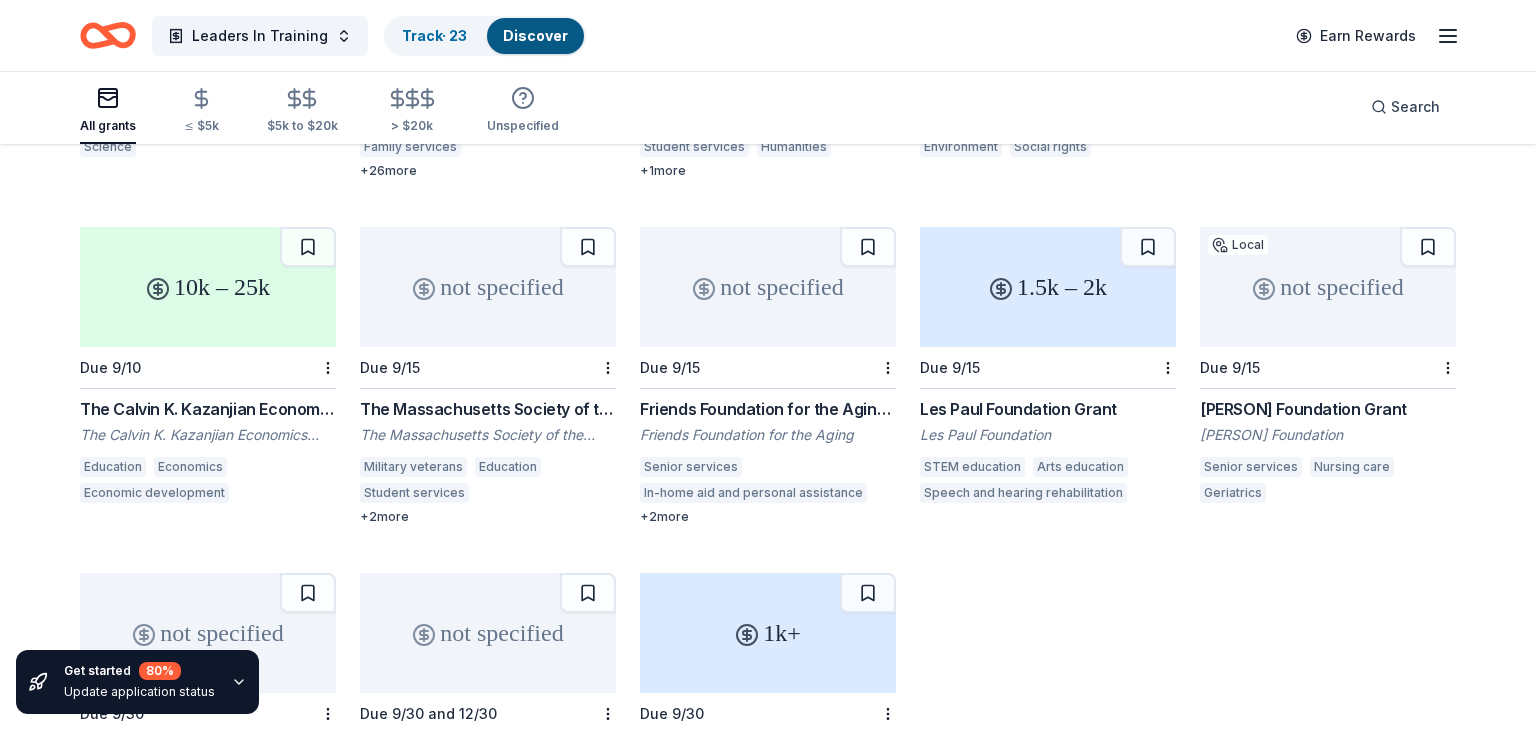 click on "The Calvin K. Kazanjian Economics Foundation Grant" at bounding box center [208, 409] 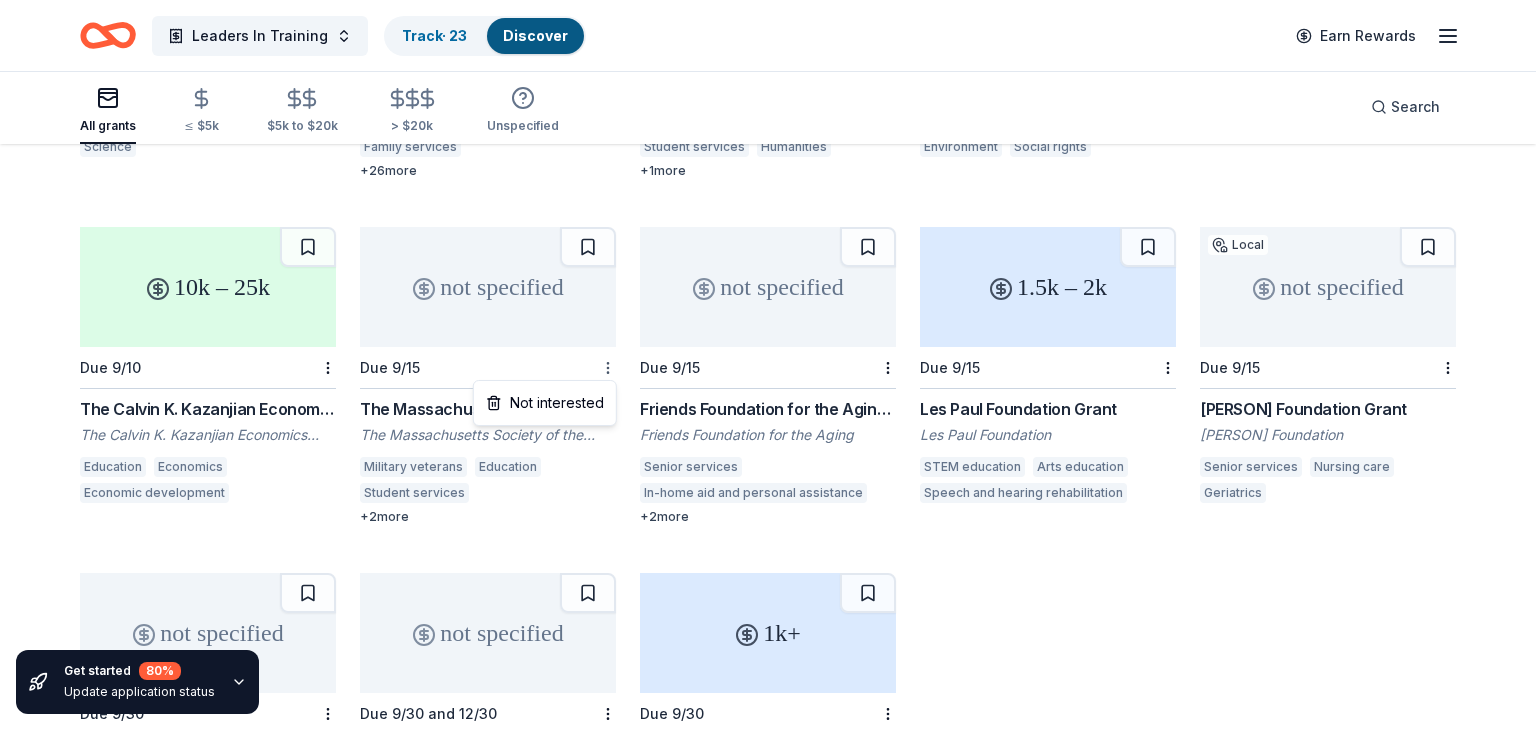 click on "Leaders In Training Track  · 23 Discover Earn Rewards All grants ≤ $5k $5k to $20k > $20k Unspecified Search Get started 80 % Update application status 312 results  in  Kalamazoo, MI not specified Due 8/15 The Rea Charitable Trust Grant The Rea Charitable Trust Education Arts and culture Religion Science 50k – 100k Due 8/15 Inasmuch Foundation Grant Inasmuch Foundation Job services Homeless services Family services Educational management Early childhood education Higher education Basic and emergency aid Child welfare Human services Adult literacy Parent-teacher involvement Arts and culture Environment Mental and behavioral disorders Addiction services Health care access Financial services Food security Nutrition Disaster relief Child abuse Courts Journalism Outdoor sports Parks Offender re-entry Cultural awareness Public arts Entrepreneurship +  26  more 25k – 300k Due 8/28 Private Higher Education Grant Arthur Vining Davis Foundations Higher education Education services Student services Humanities +" at bounding box center [768, -88] 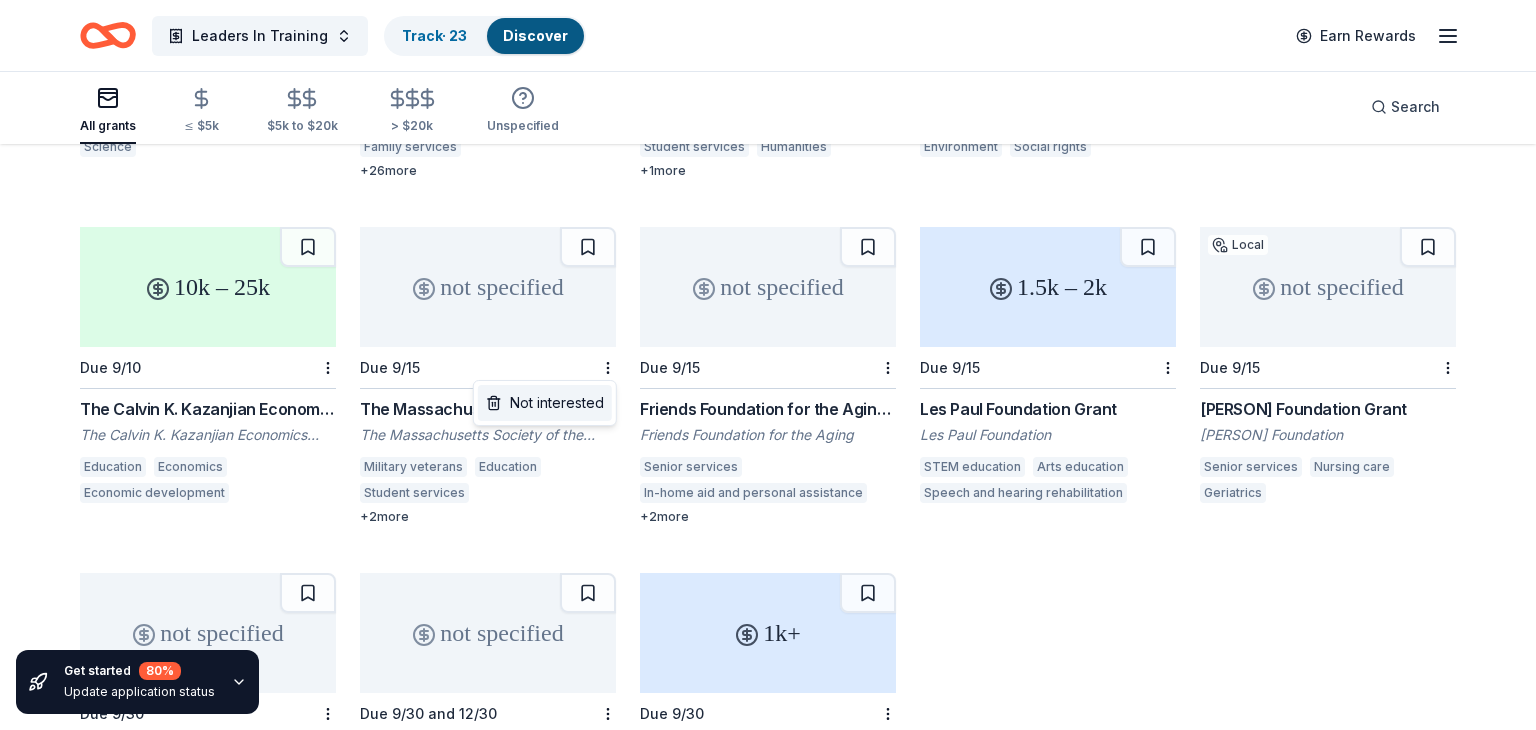 click on "Not interested" at bounding box center [545, 403] 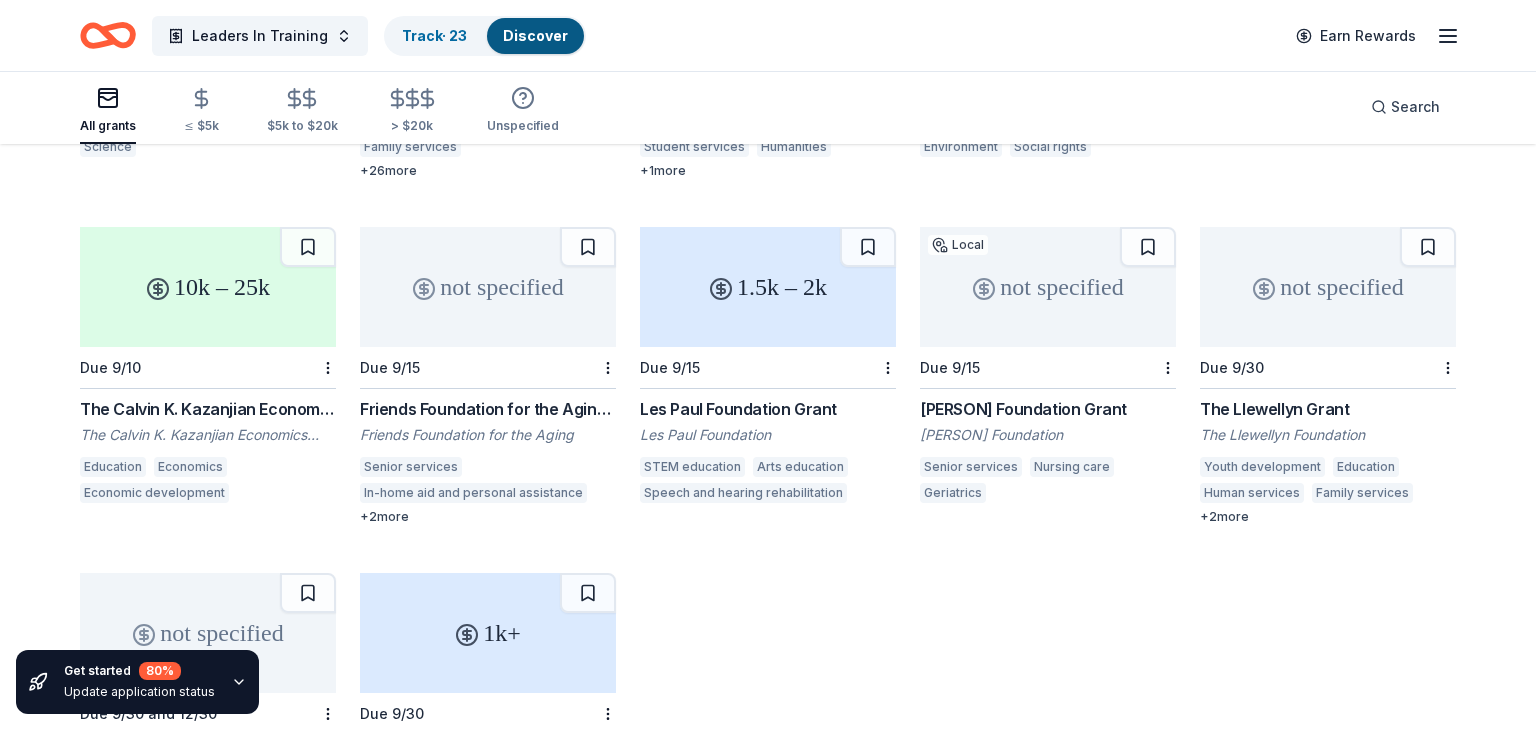click on "Les Paul Foundation Grant" at bounding box center [768, 409] 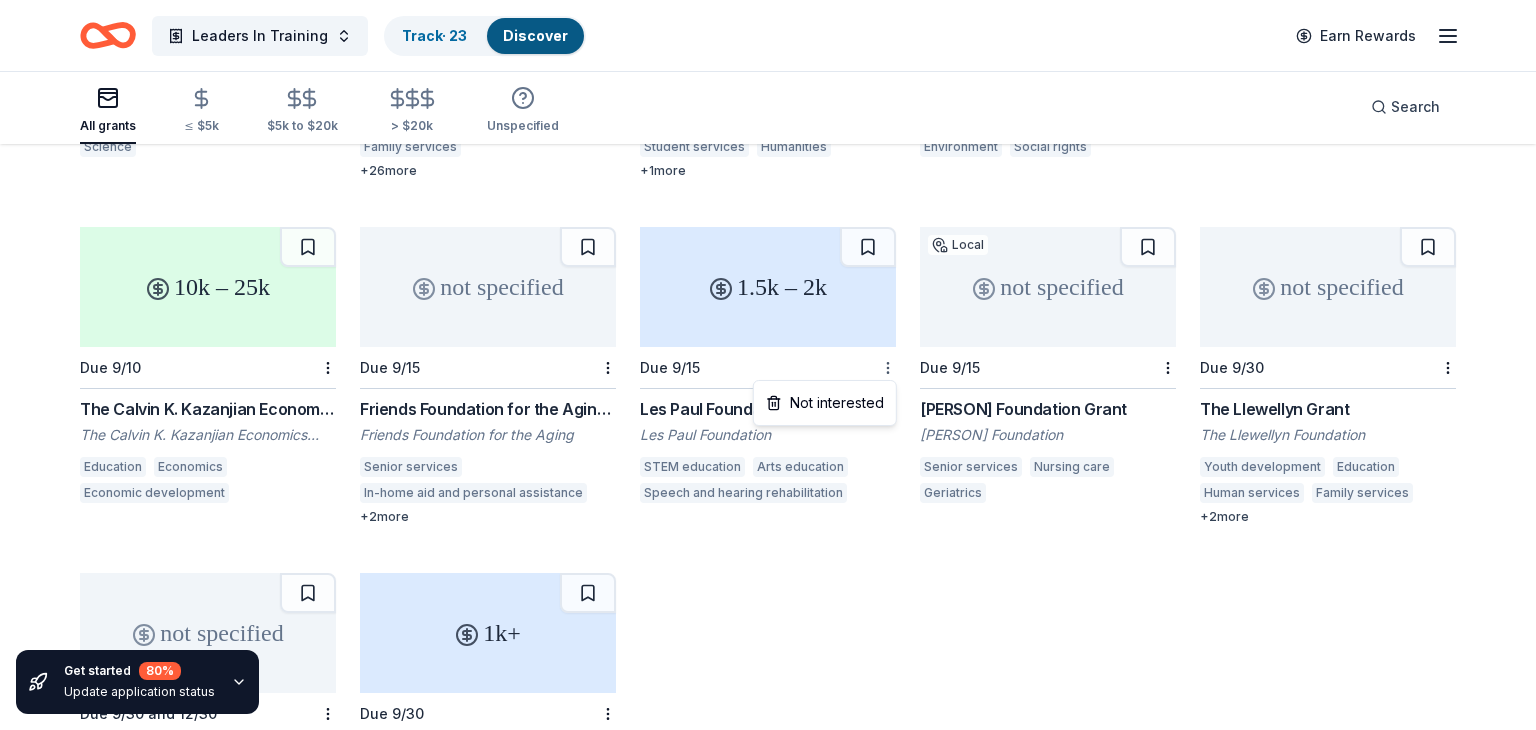 click on "Leaders In Training Track  · 23 Discover Earn Rewards All grants ≤ $5k $5k to $20k > $20k Unspecified Search Get started 80 % Update application status 312 results  in  Kalamazoo, MI not specified Due 8/15 The Rea Charitable Trust Grant The Rea Charitable Trust Education Arts and culture Religion Science 50k – 100k Due 8/15 Inasmuch Foundation Grant Inasmuch Foundation Job services Homeless services Family services Educational management Early childhood education Higher education Basic and emergency aid Child welfare Human services Adult literacy Parent-teacher involvement Arts and culture Environment Mental and behavioral disorders Addiction services Health care access Financial services Food security Nutrition Disaster relief Child abuse Courts Journalism Outdoor sports Parks Offender re-entry Cultural awareness Public arts Entrepreneurship +  26  more 25k – 300k Due 8/28 Private Higher Education Grant Arthur Vining Davis Foundations Higher education Education services Student services Humanities +" at bounding box center [768, -88] 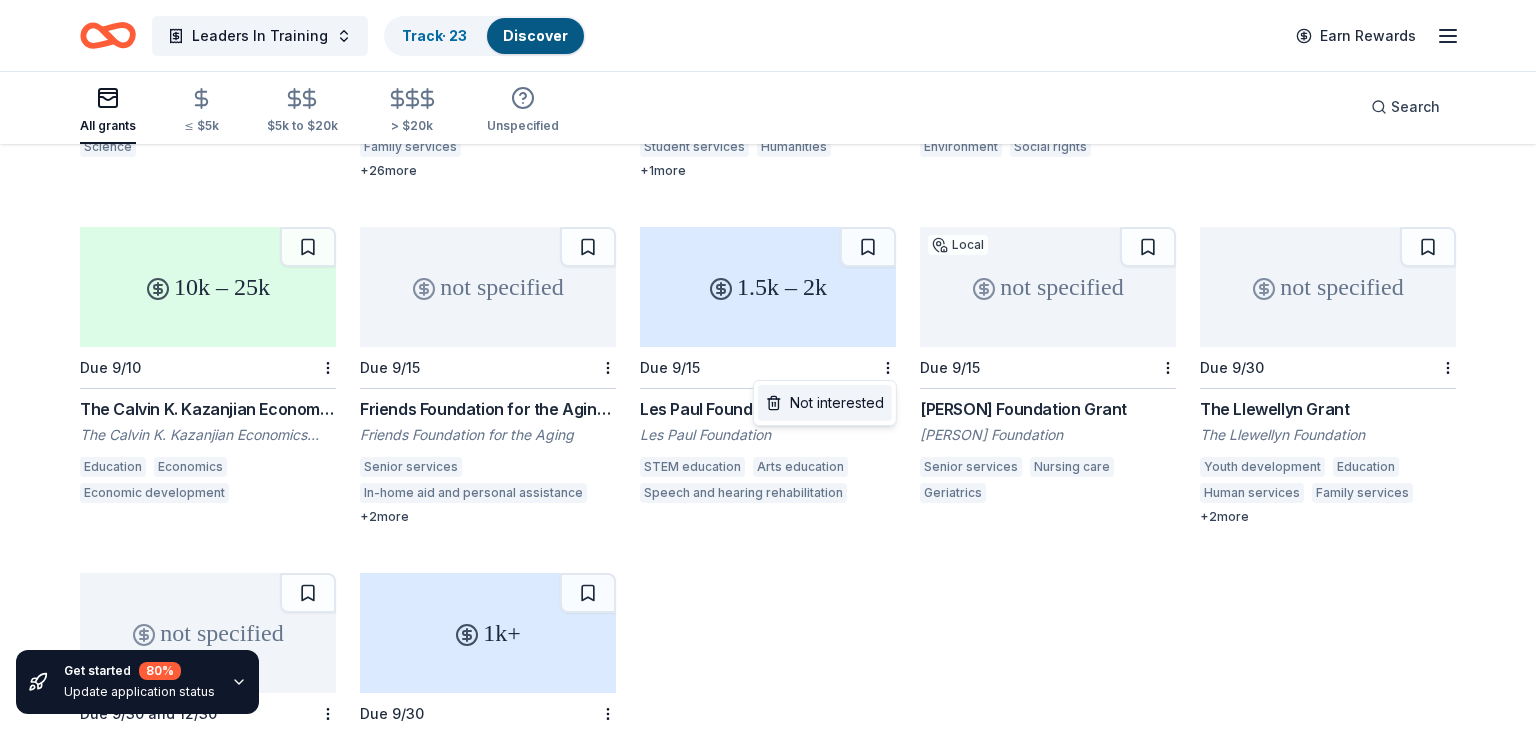 click on "Not interested" at bounding box center (825, 403) 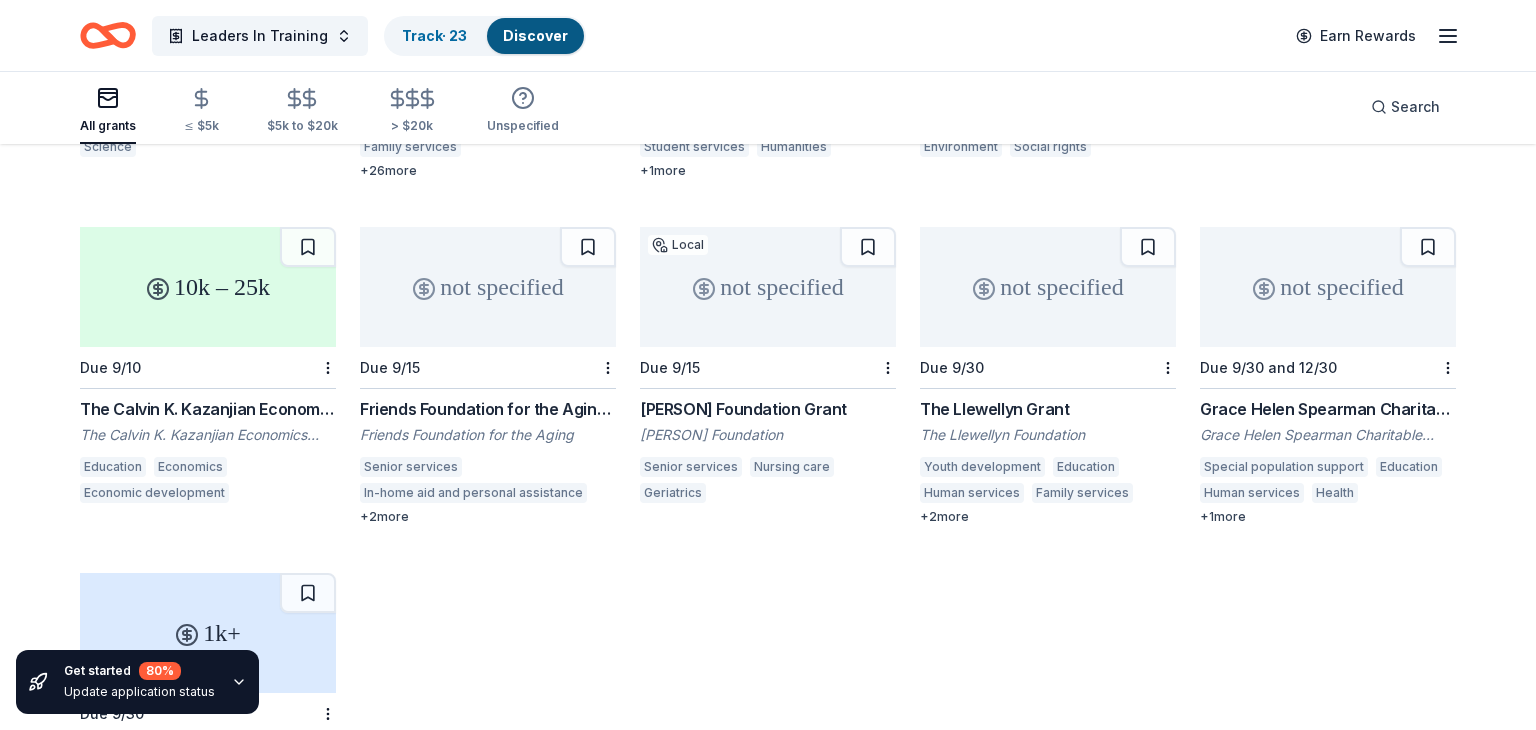 click on "Mary Thompson Foundation Grant" at bounding box center (768, 409) 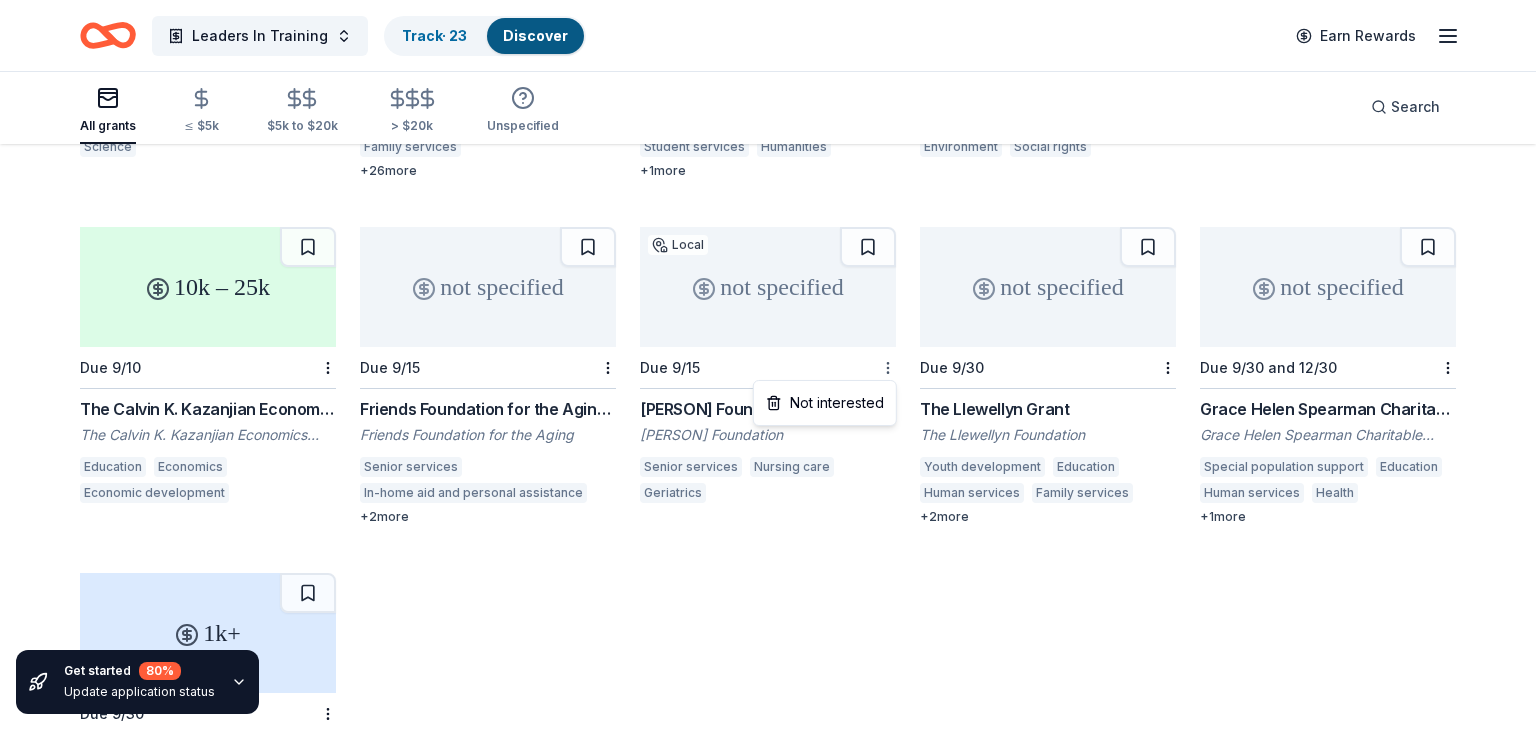 click on "Leaders In Training Track  · 23 Discover Earn Rewards All grants ≤ $5k $5k to $20k > $20k Unspecified Search Get started 80 % Update application status 312 results  in  Kalamazoo, MI not specified Due 8/15 The Rea Charitable Trust Grant The Rea Charitable Trust Education Arts and culture Religion Science 50k – 100k Due 8/15 Inasmuch Foundation Grant Inasmuch Foundation Job services Homeless services Family services Educational management Early childhood education Higher education Basic and emergency aid Child welfare Human services Adult literacy Parent-teacher involvement Arts and culture Environment Mental and behavioral disorders Addiction services Health care access Financial services Food security Nutrition Disaster relief Child abuse Courts Journalism Outdoor sports Parks Offender re-entry Cultural awareness Public arts Entrepreneurship +  26  more 25k – 300k Due 8/28 Private Higher Education Grant Arthur Vining Davis Foundations Higher education Education services Student services Humanities +" at bounding box center (768, -88) 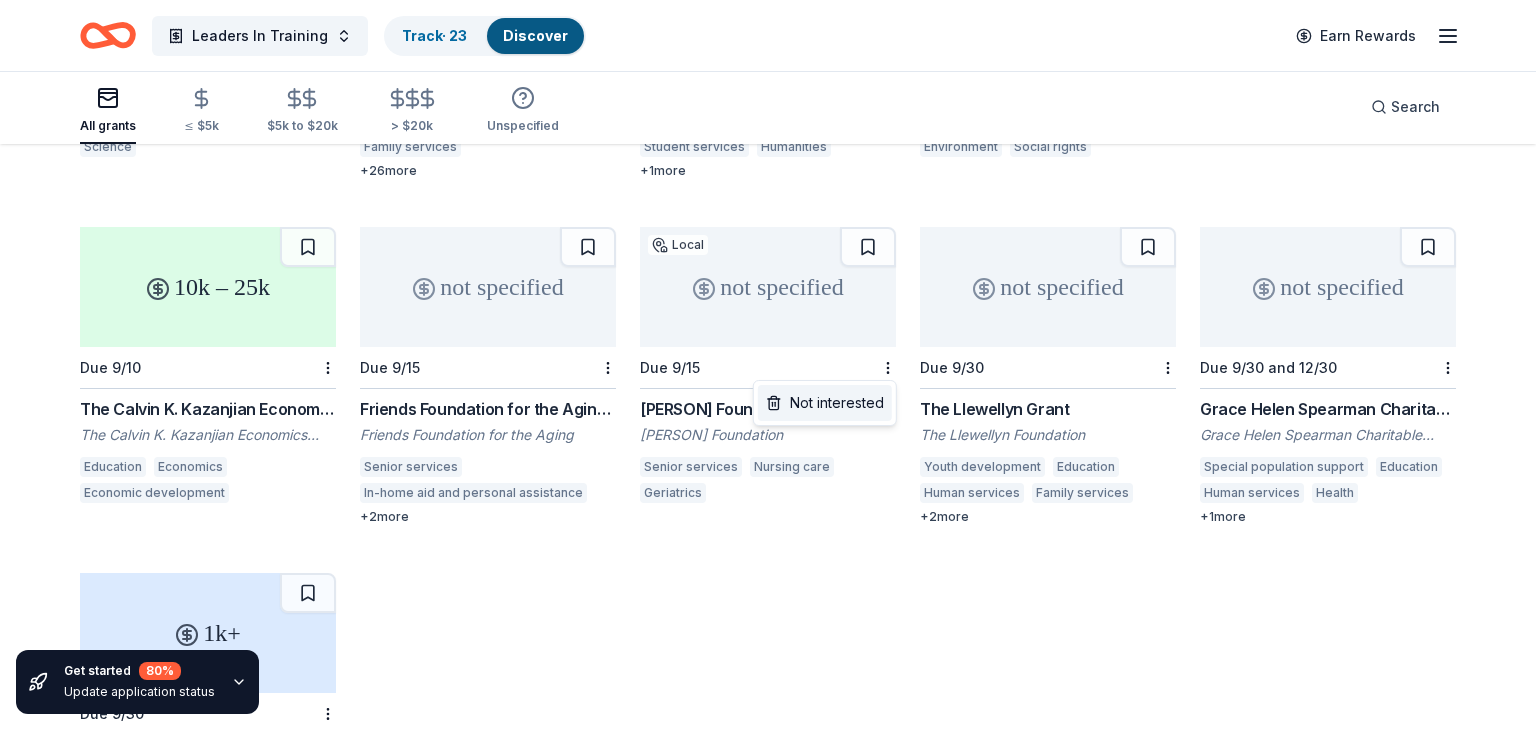 click on "Not interested" at bounding box center [825, 403] 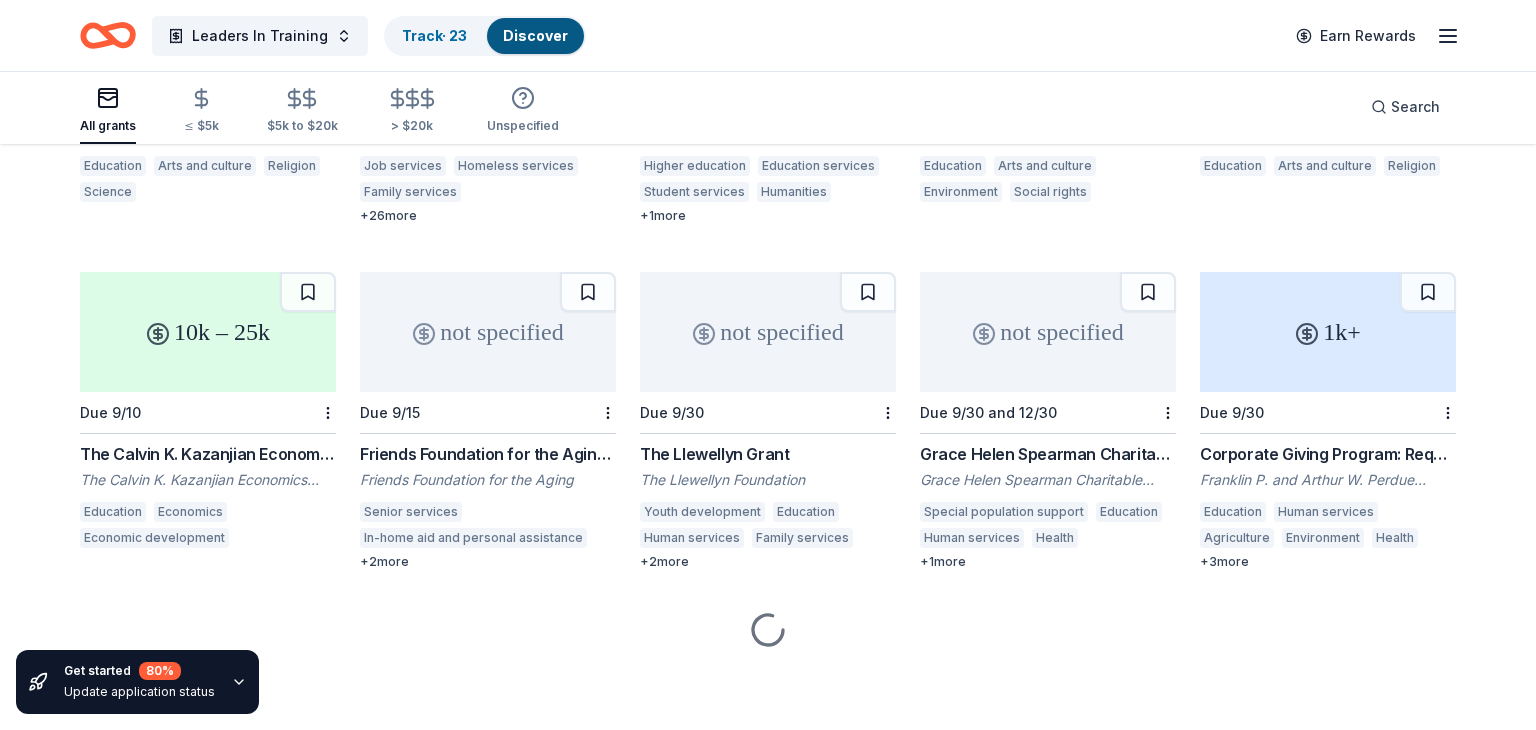 scroll, scrollTop: 453, scrollLeft: 0, axis: vertical 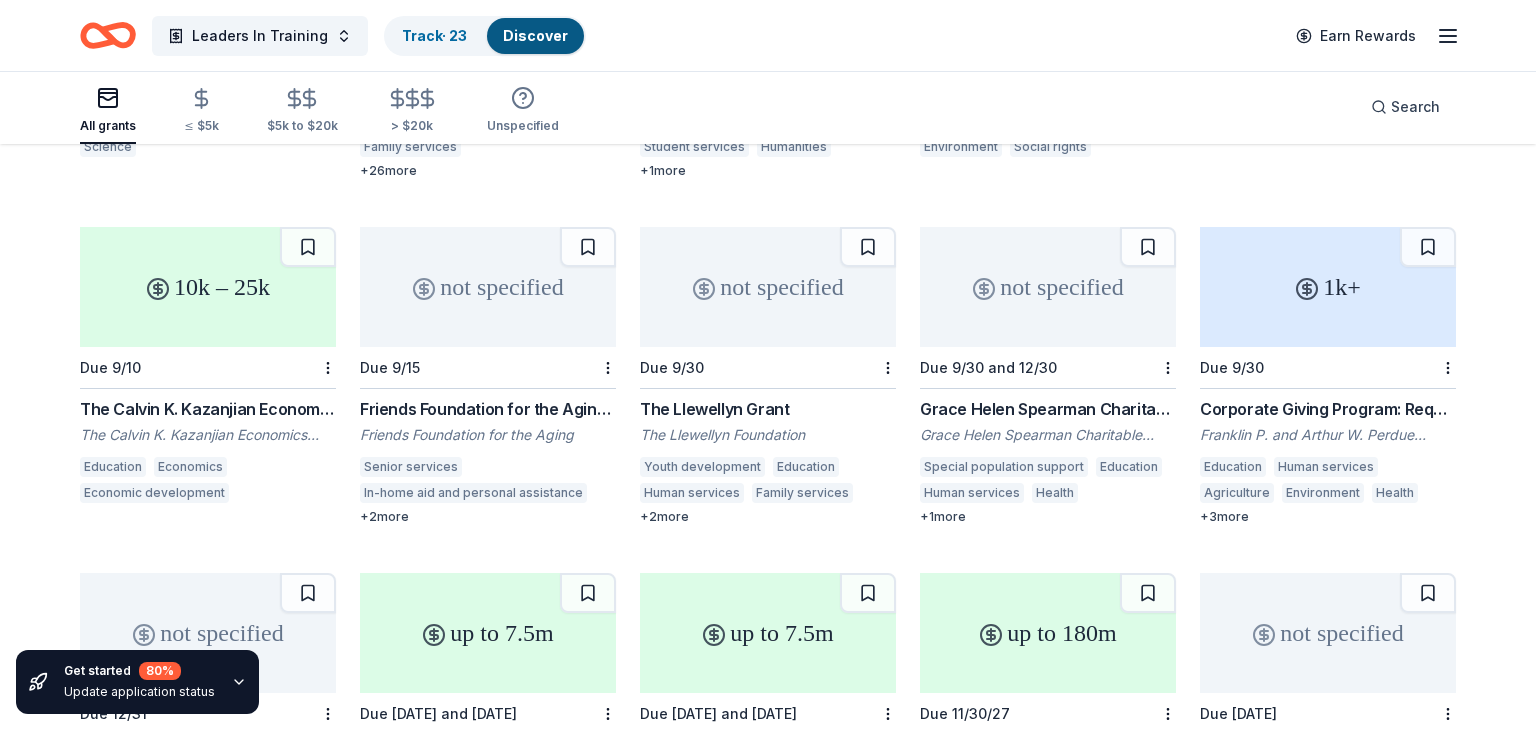 click on "The Llewellyn Grant" at bounding box center (768, 409) 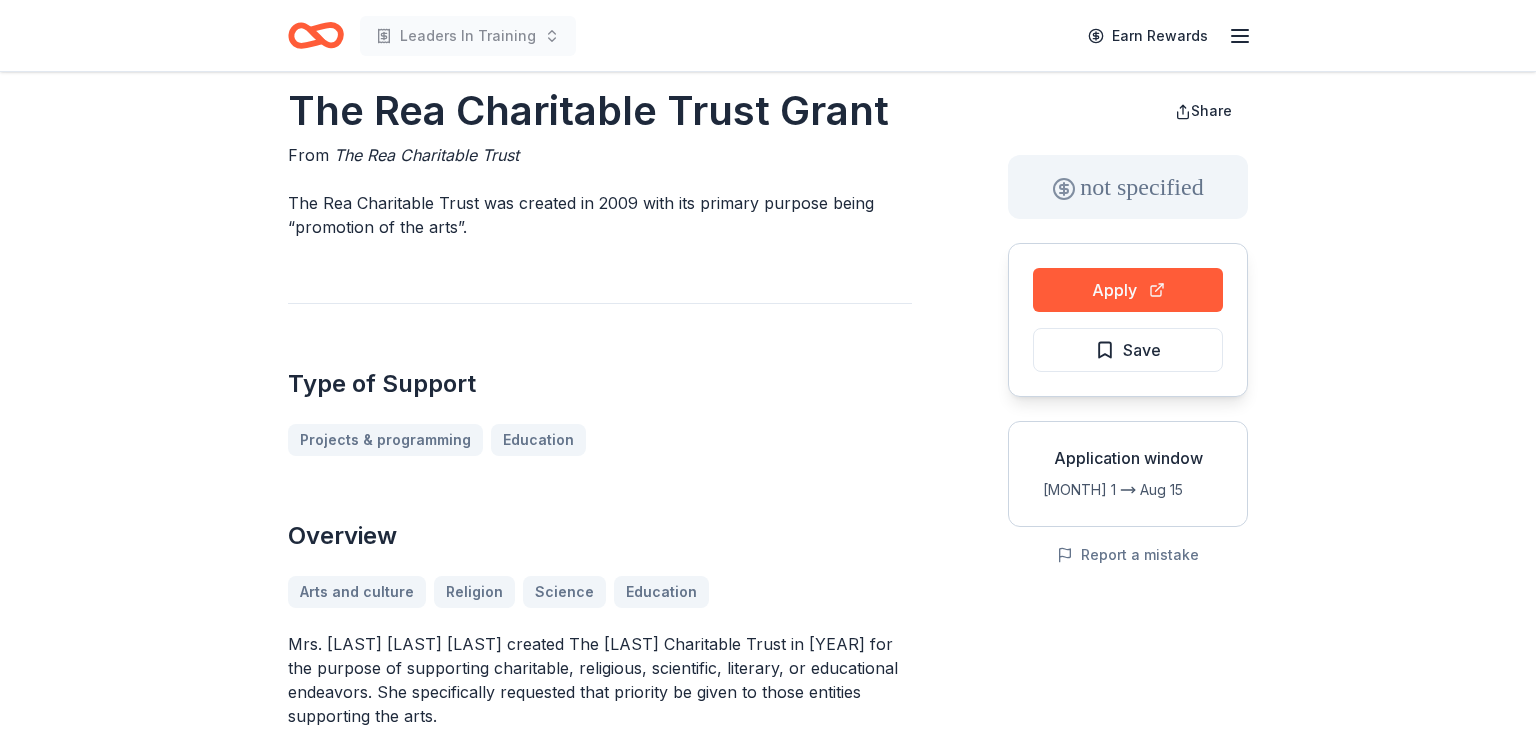 scroll, scrollTop: 0, scrollLeft: 0, axis: both 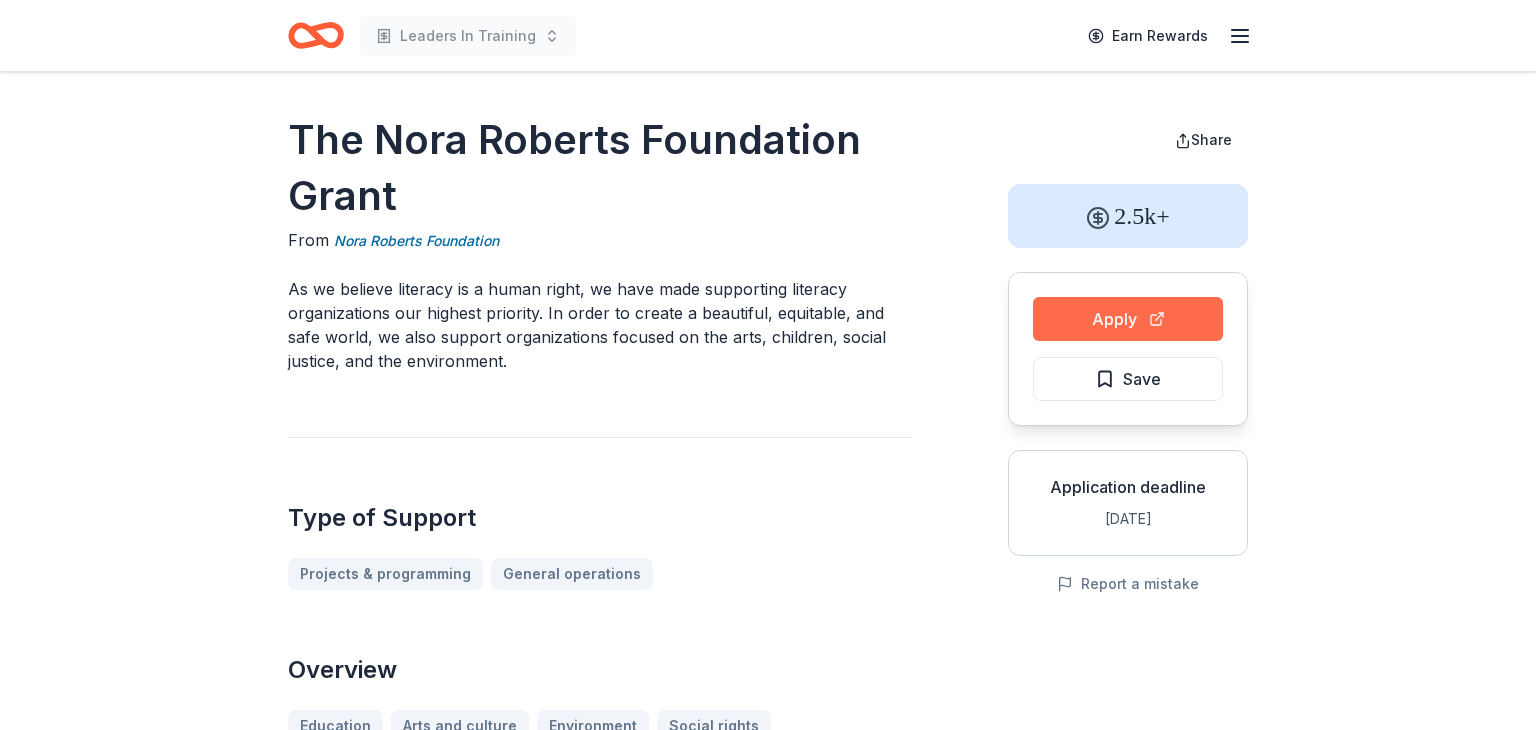 click on "Apply" at bounding box center [1128, 319] 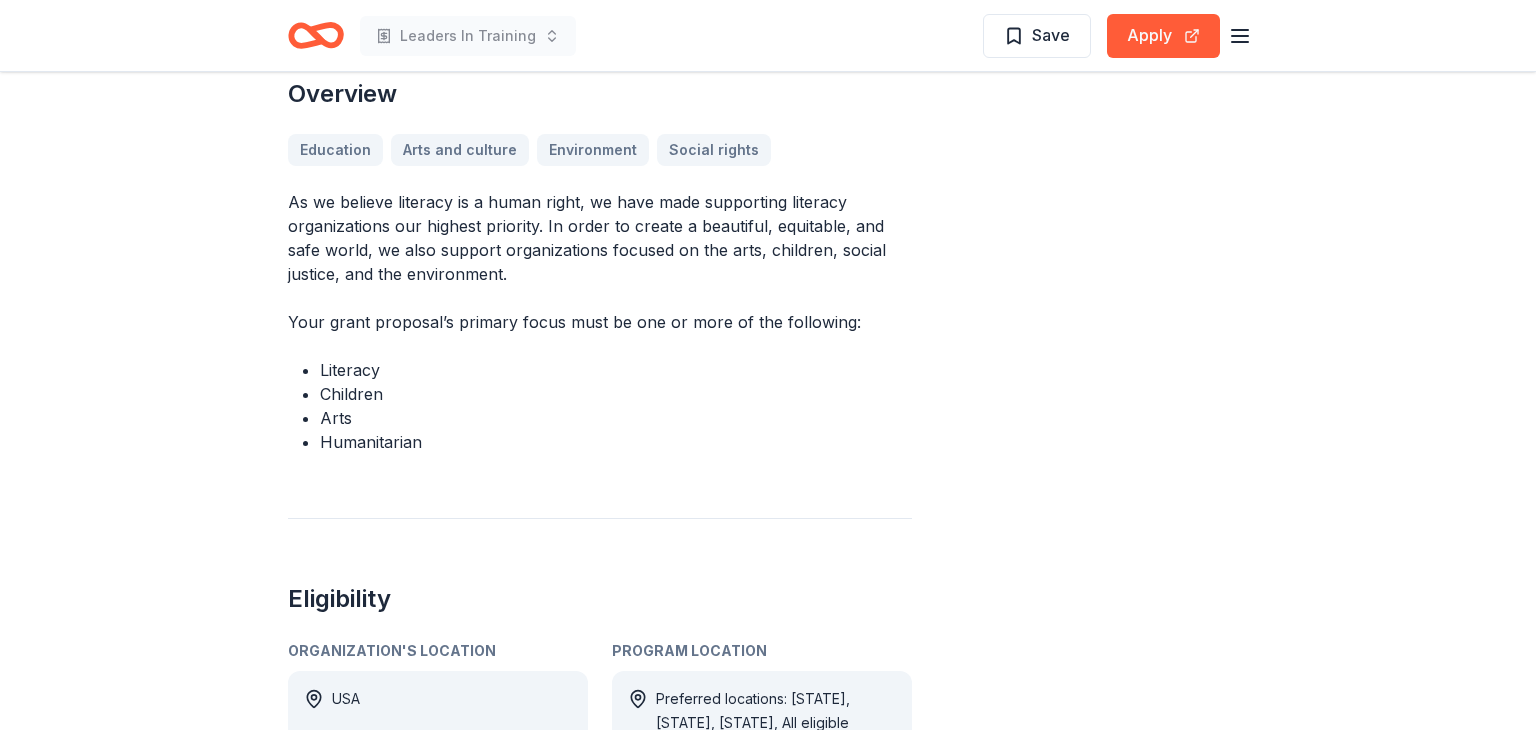 scroll, scrollTop: 580, scrollLeft: 0, axis: vertical 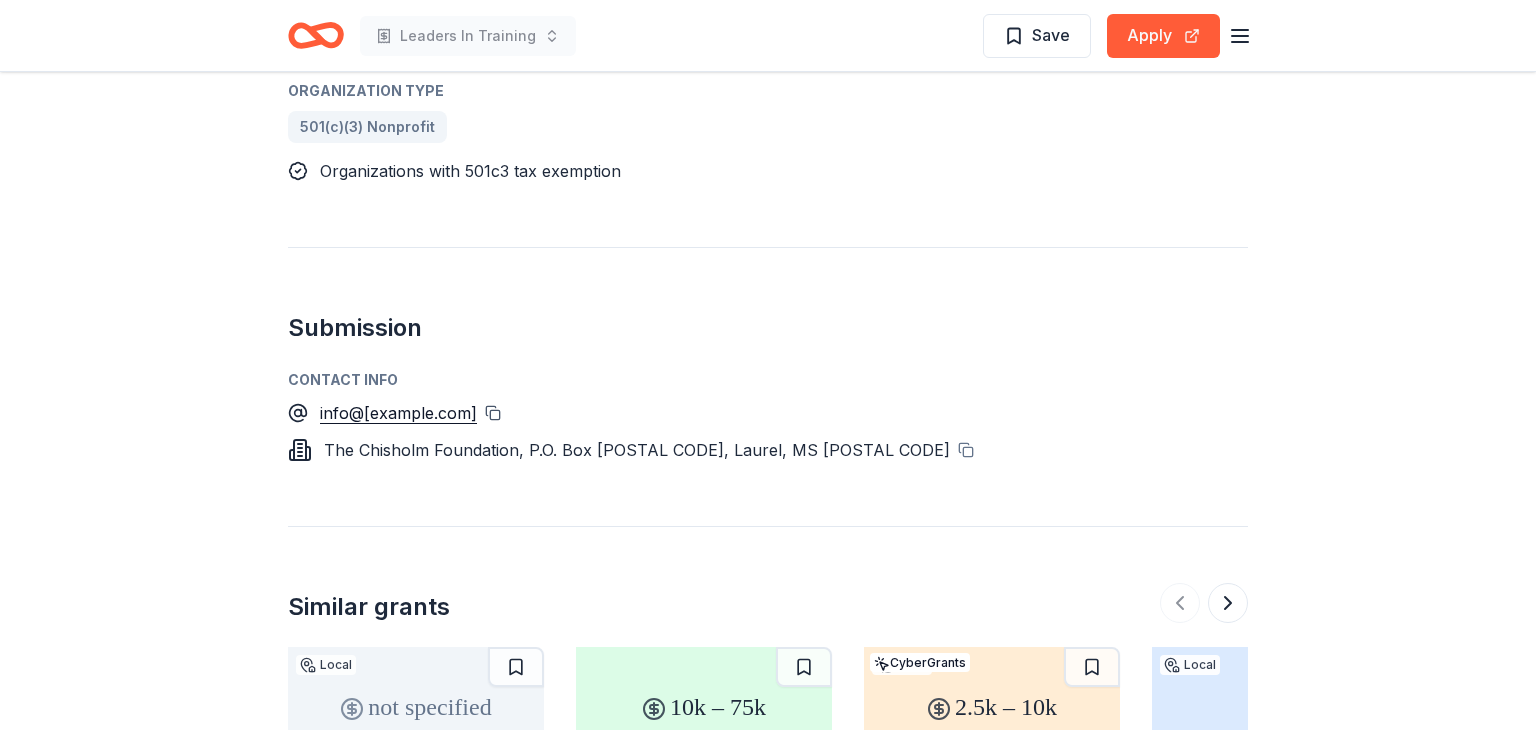 click at bounding box center [493, 413] 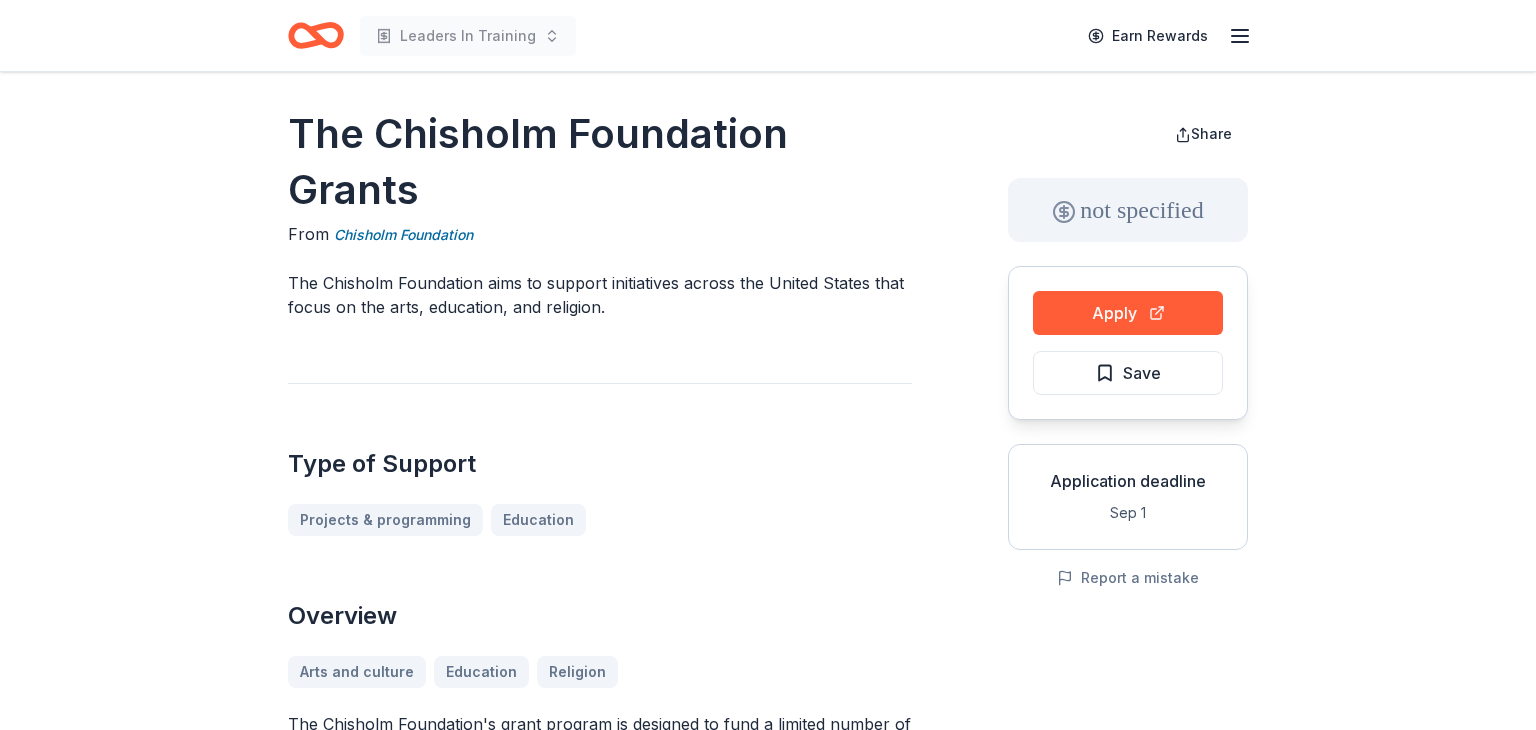 scroll, scrollTop: 5, scrollLeft: 0, axis: vertical 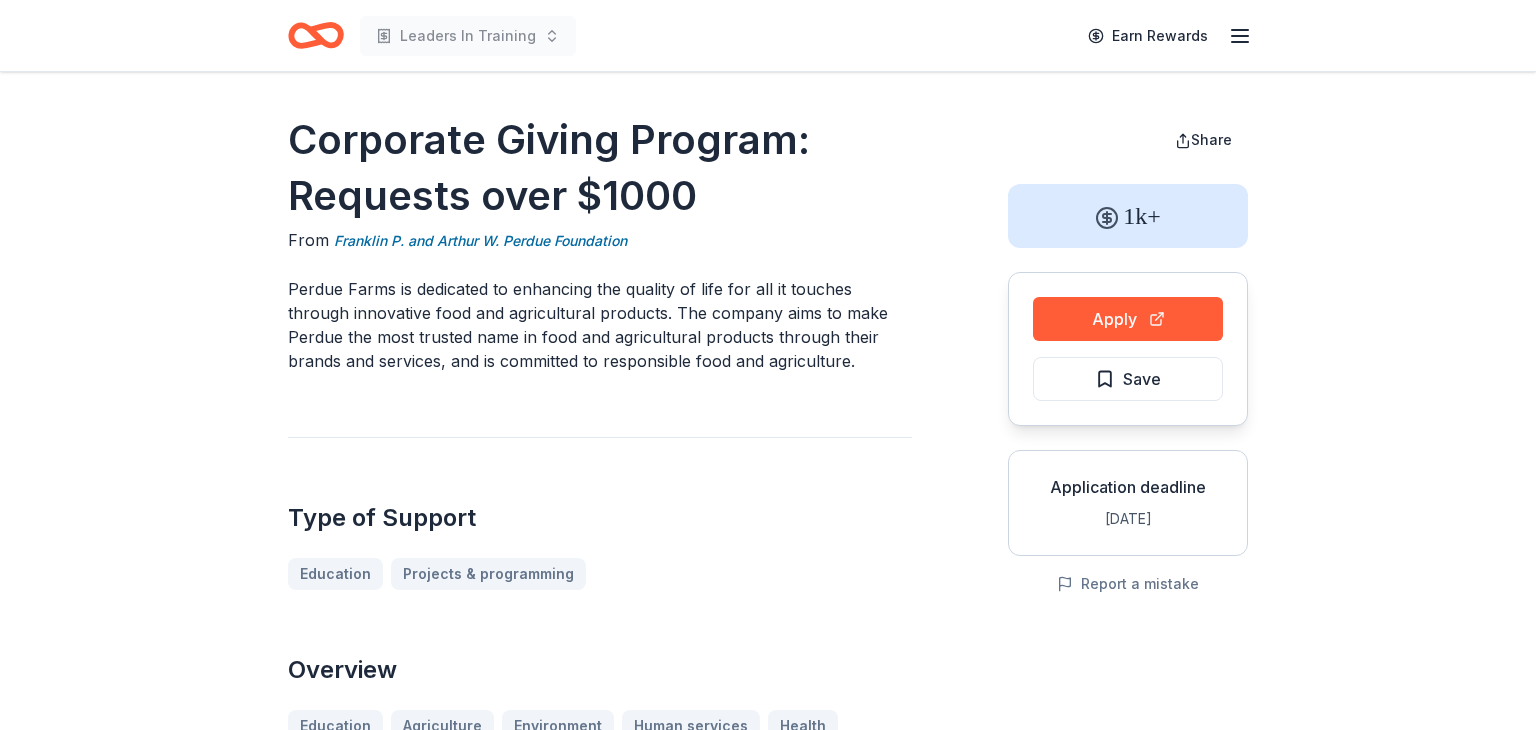 click on "Corporate Giving Program: Requests over $1000 From [NAME] Foundation Perdue Farms is dedicated to enhancing the quality of life for all it touches through innovative food and agricultural products. The company aims to make Perdue the most trusted name in food and agricultural products through their brands and services, and is committed to responsible food and agriculture. Type of Support Education Projects & programming Overview Education Agriculture Environment Human services Health Food security Public safety Cultural awareness We believe in putting our resources where there is a direct benefit to a broad-based spectrum of the community.
We strive to strengthen our communities by focusing our efforts on agriculture and the environment, education, fighting hunger and poverty, health and social services, and public safety
We also support organizations that celebrate the heritages and cultures of our communities
Eligibility Organization's Location USA, Canada Share 1k+" at bounding box center [768, 1509] 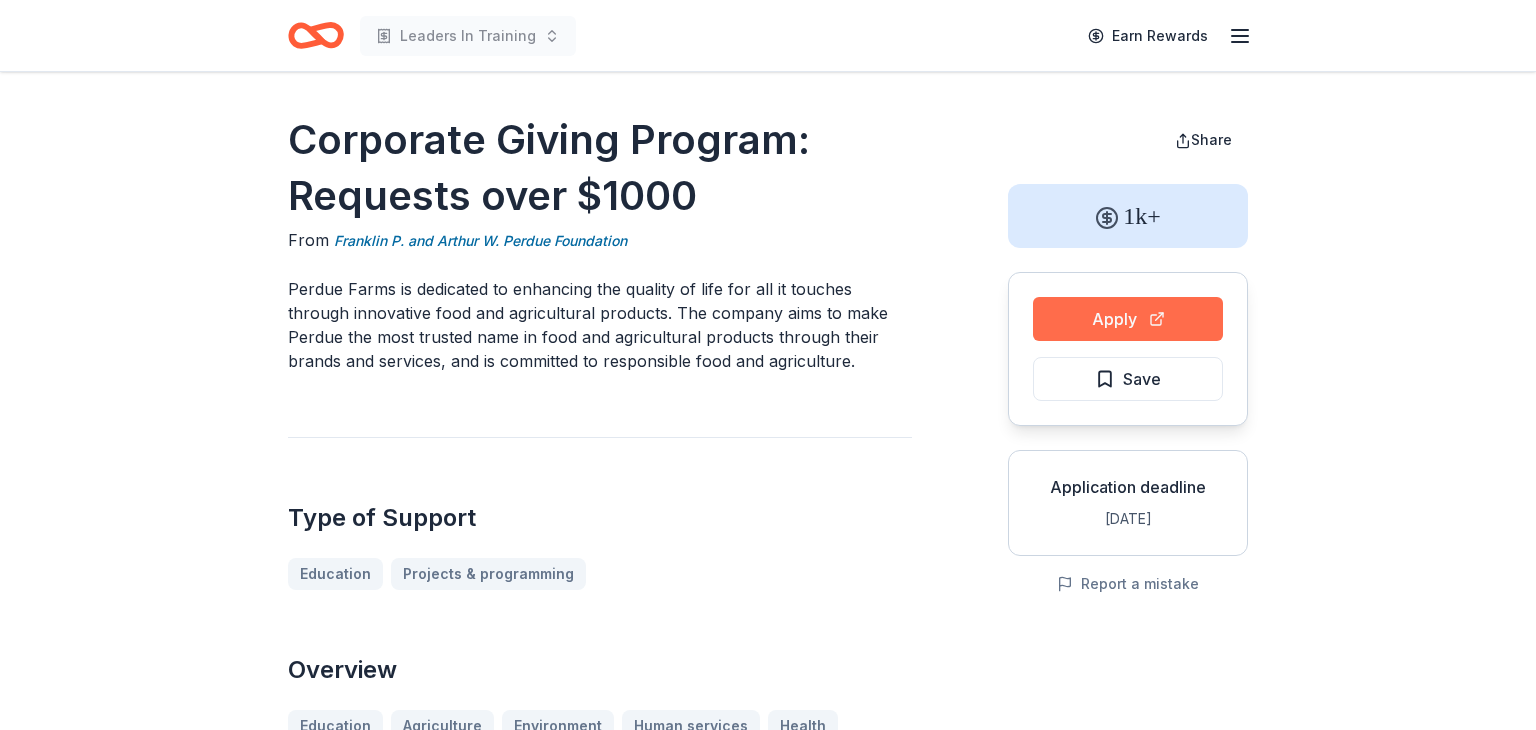 click on "Apply" at bounding box center (1128, 319) 